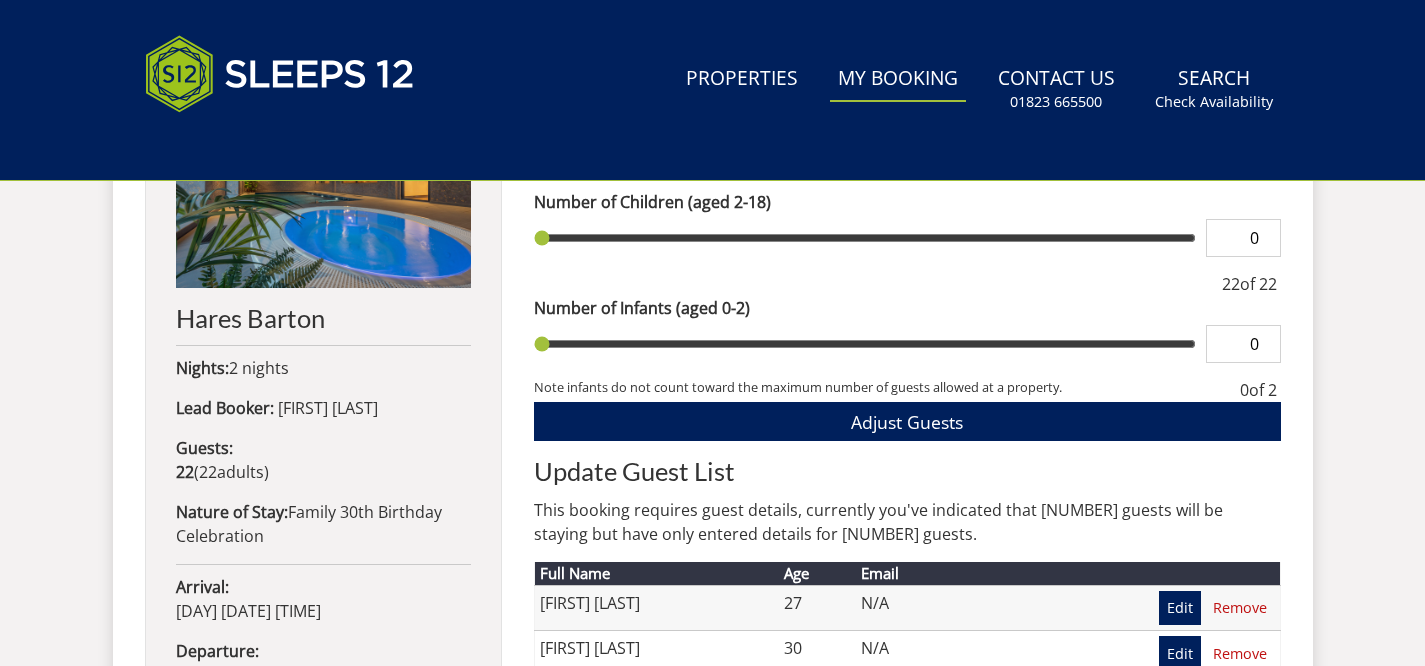 scroll, scrollTop: 925, scrollLeft: 0, axis: vertical 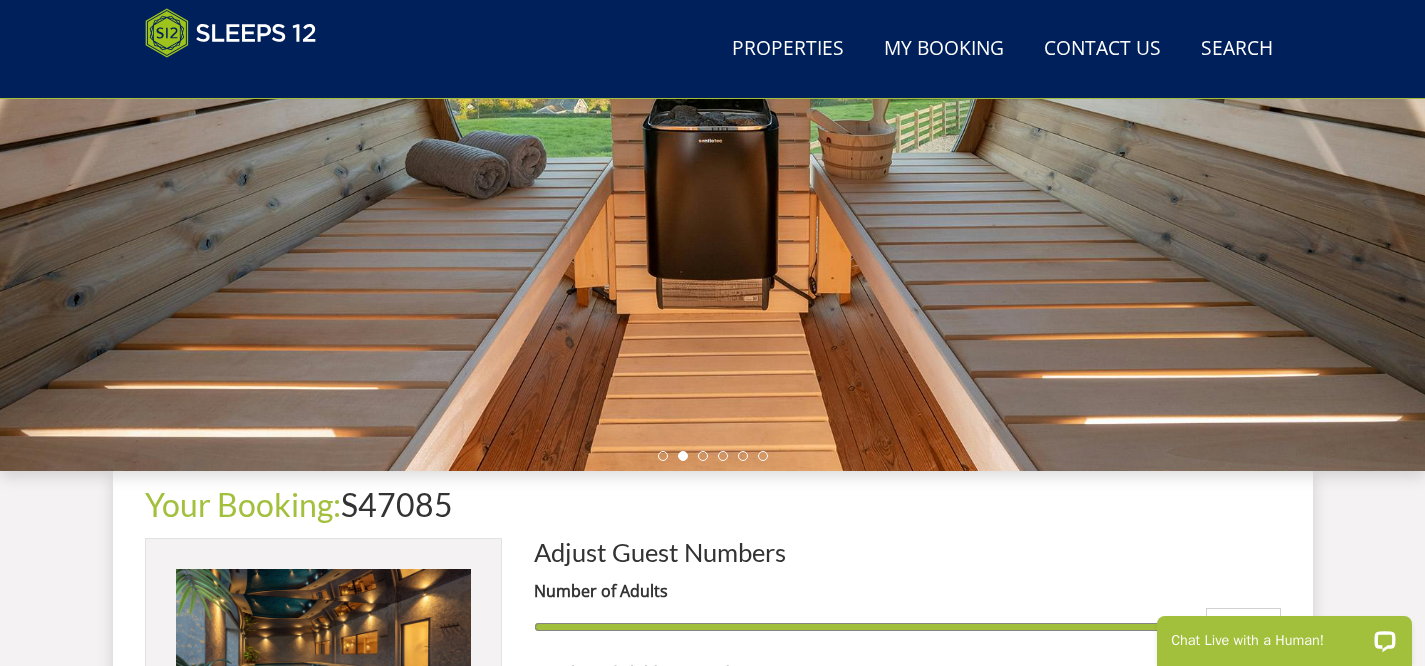 click on "Your Booking:  S47085" at bounding box center [713, 504] 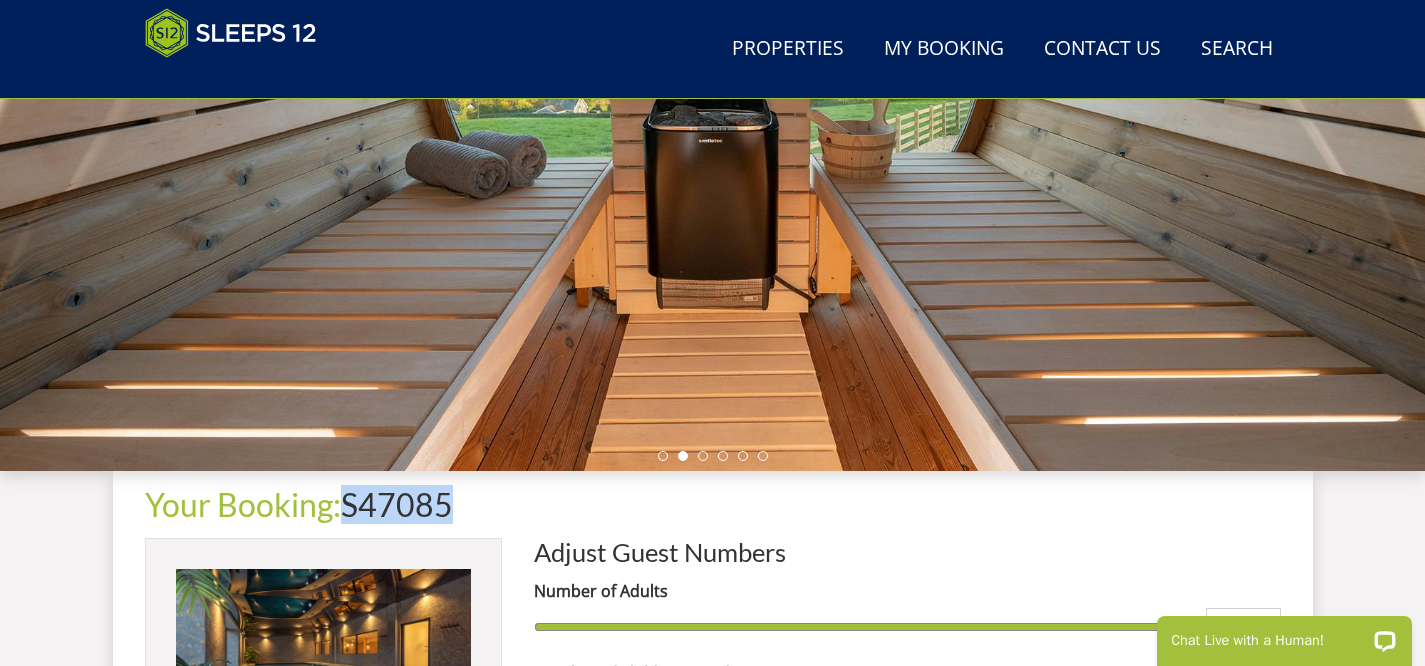 click on "Your Booking:  S47085" at bounding box center (713, 504) 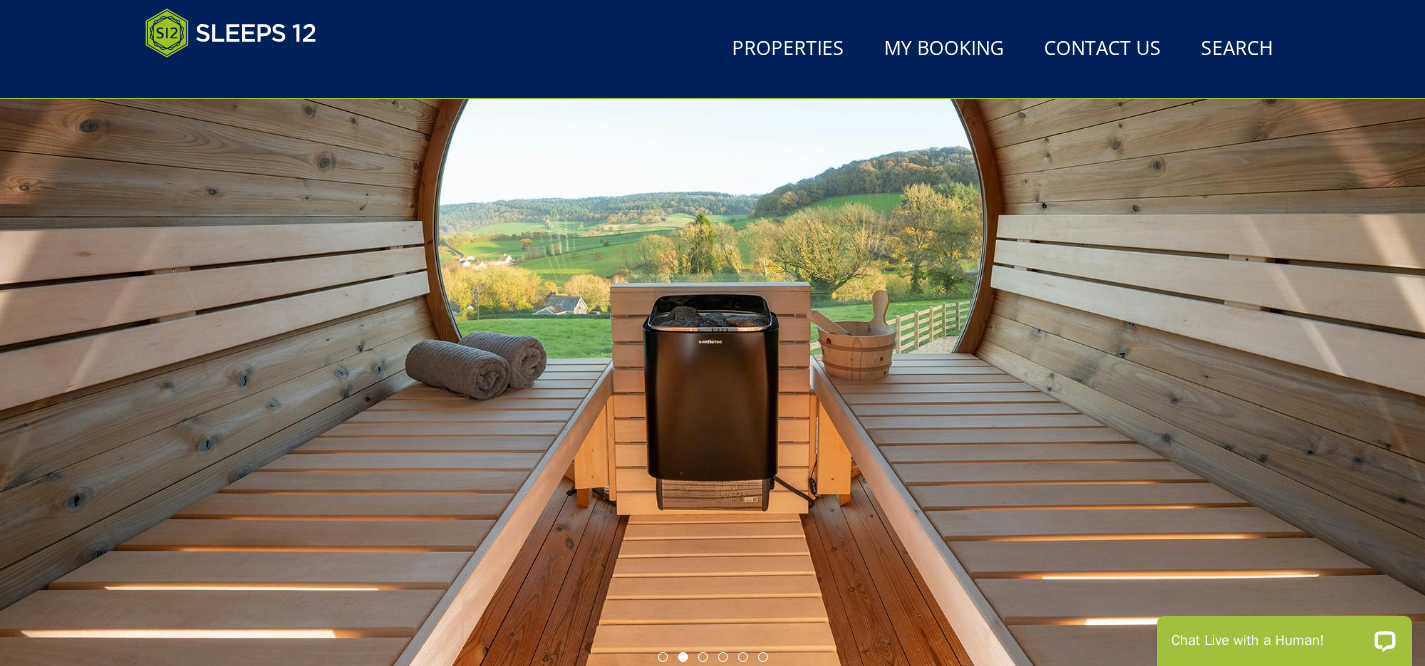 scroll, scrollTop: 0, scrollLeft: 0, axis: both 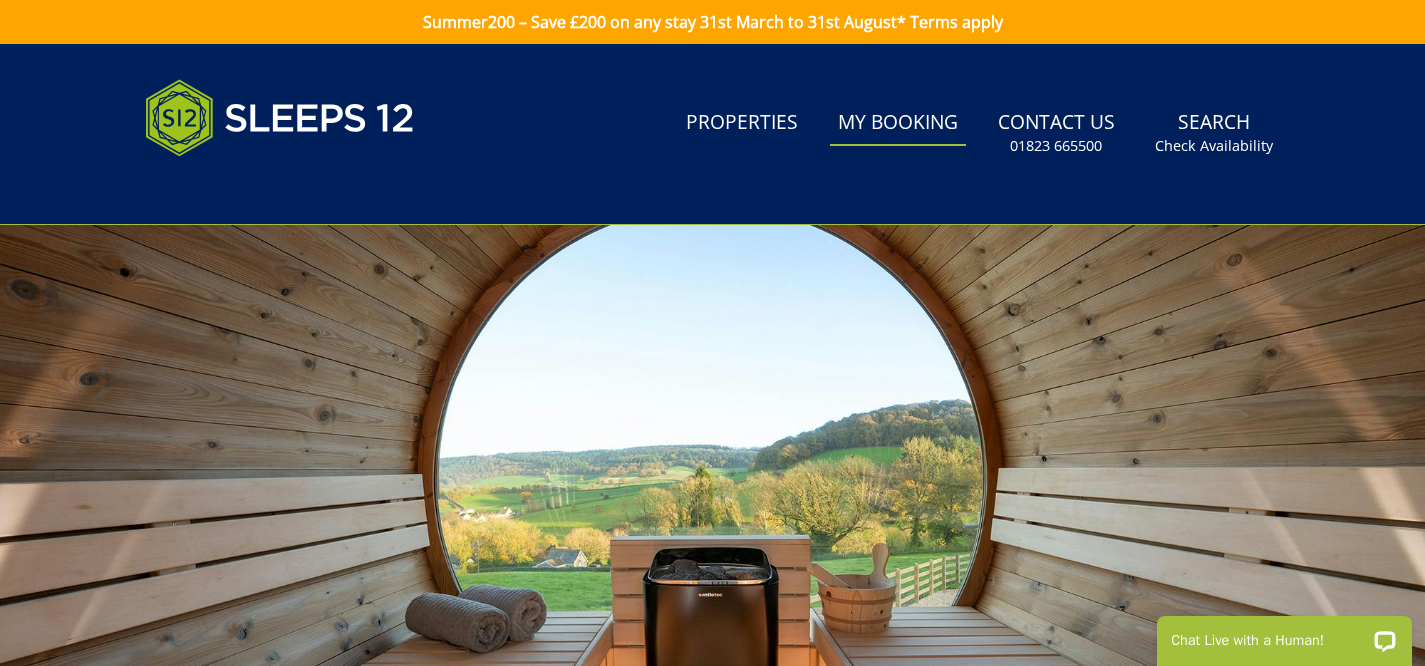 click on "My Booking" at bounding box center [898, 123] 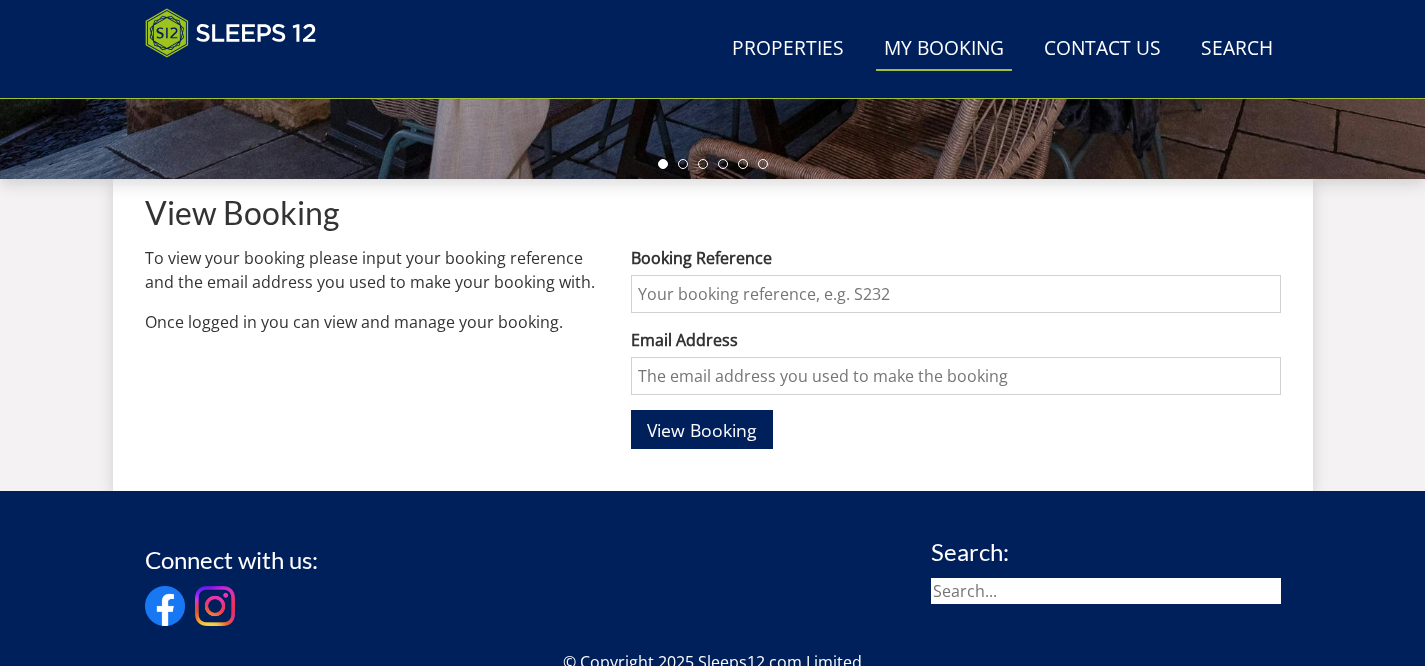 scroll, scrollTop: 681, scrollLeft: 0, axis: vertical 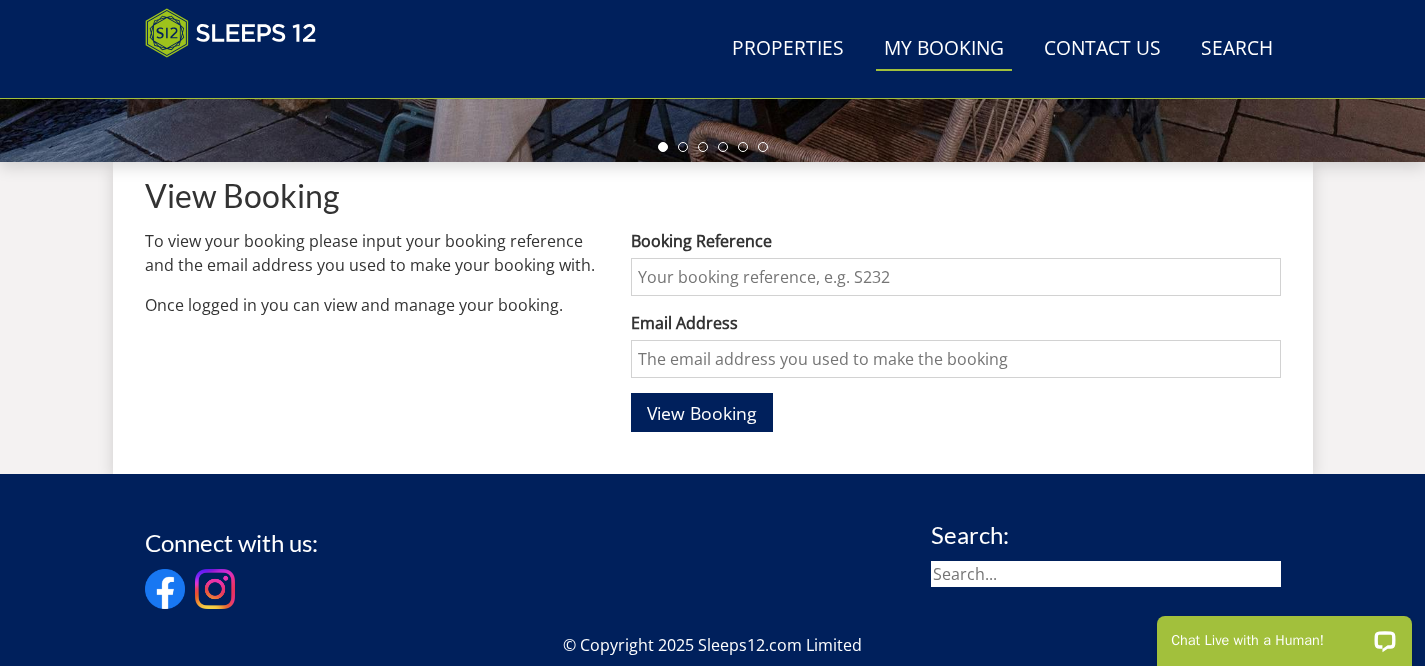 click on "Booking Reference" at bounding box center [955, 277] 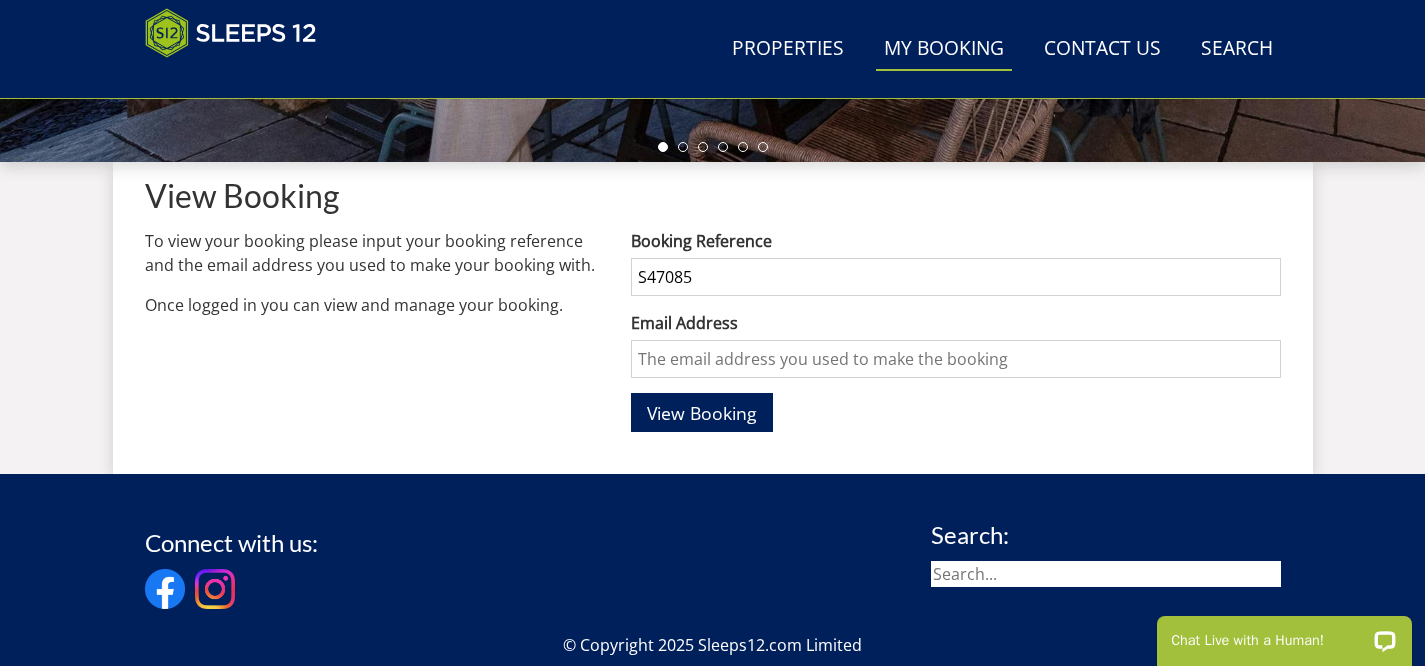 type on "S47085" 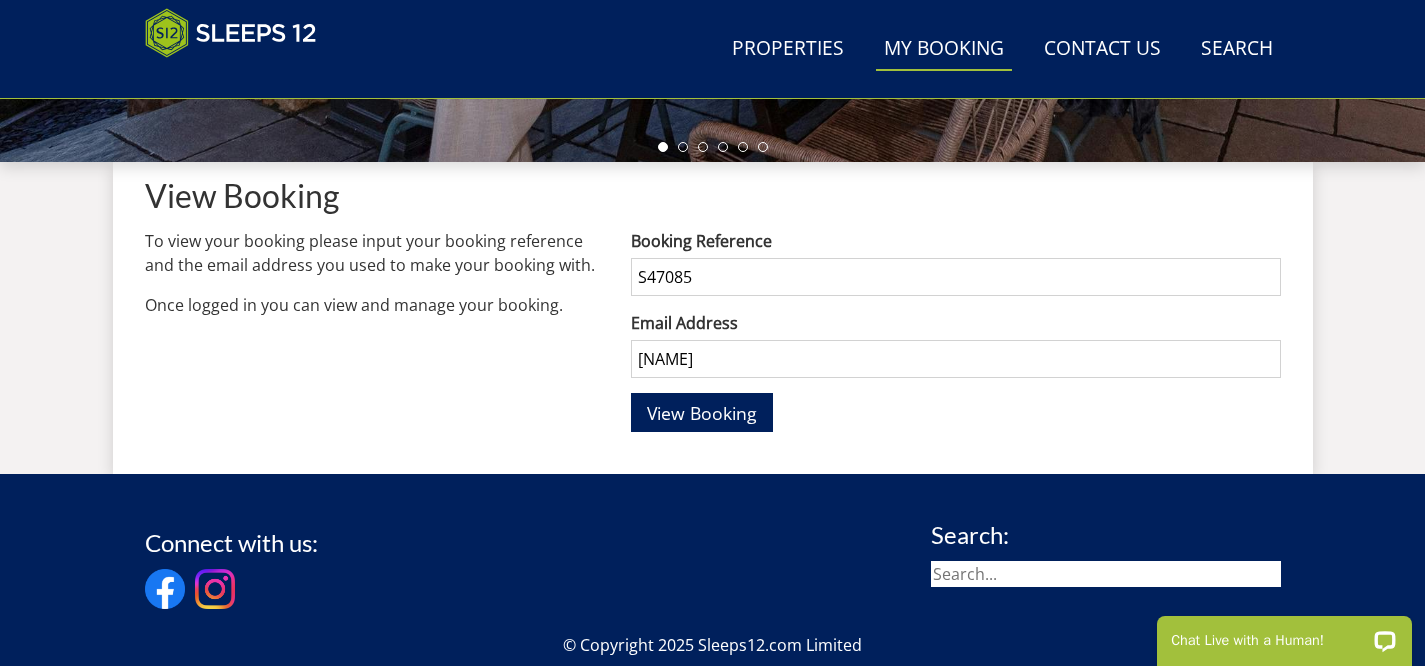 type on "[EMAIL]" 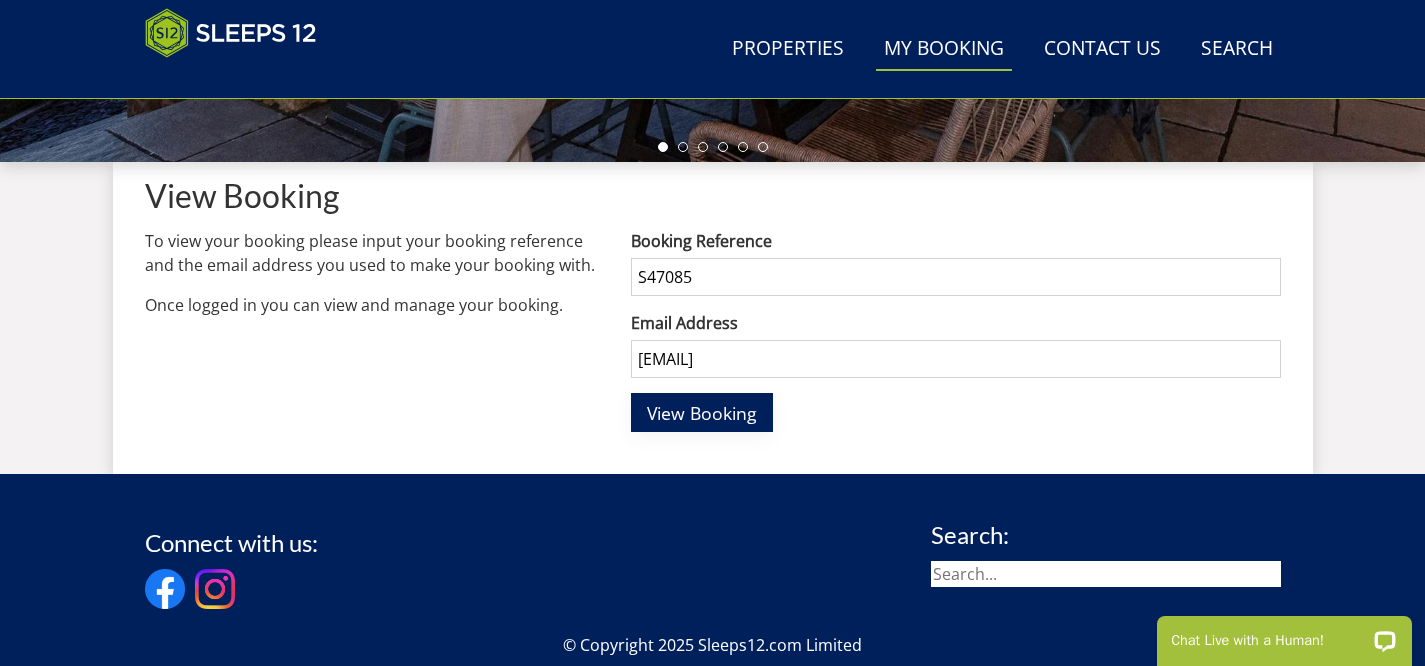 click on "View Booking" at bounding box center [702, 413] 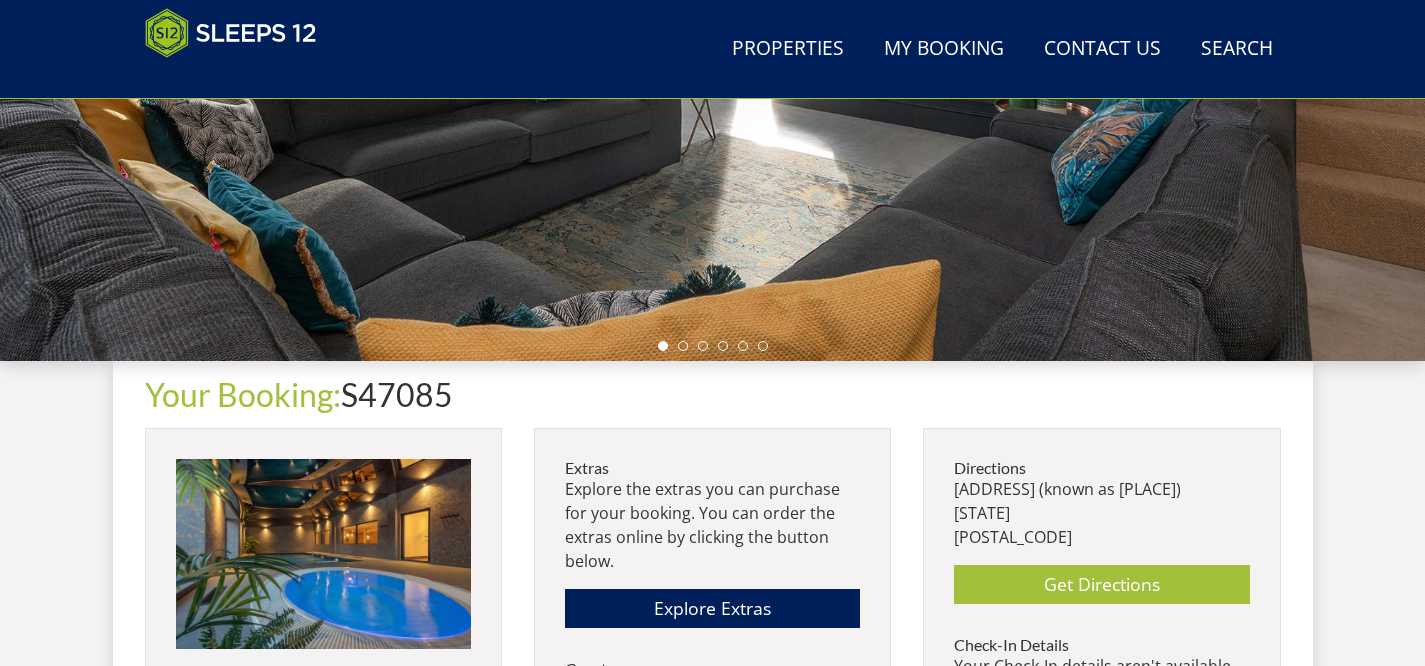 scroll, scrollTop: 521, scrollLeft: 0, axis: vertical 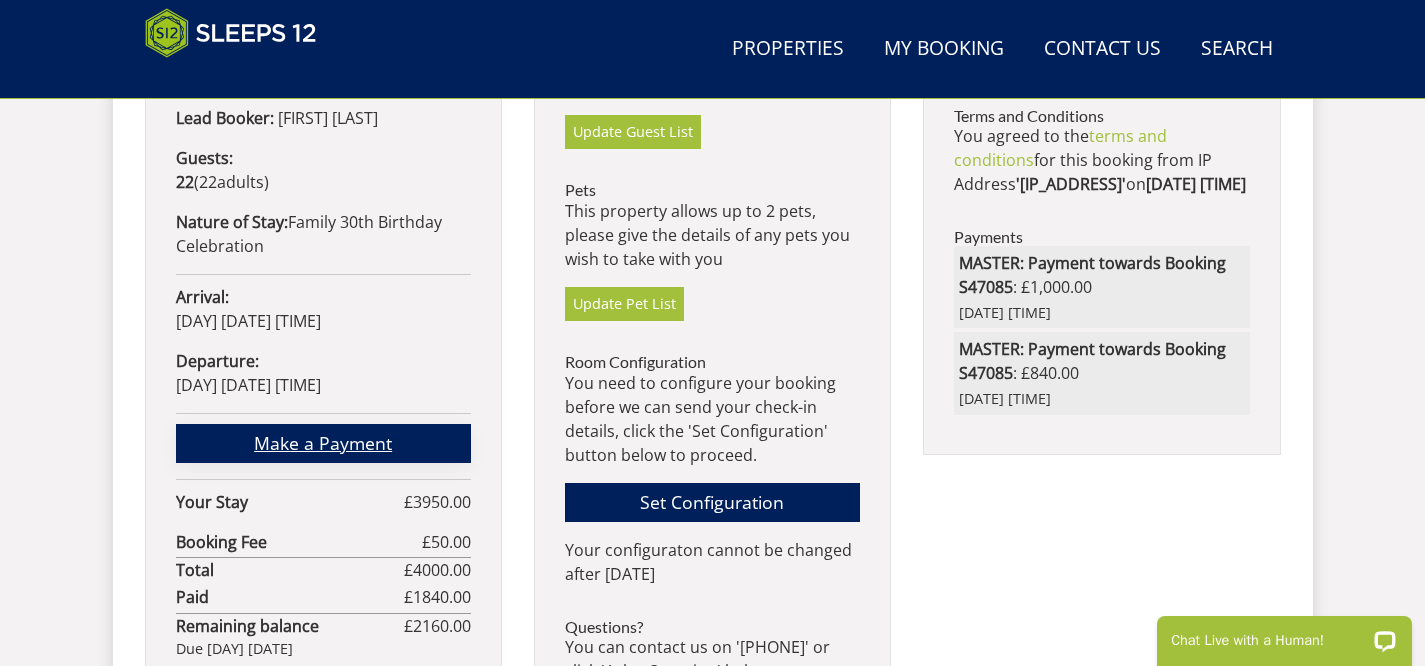 click on "Make a Payment" at bounding box center (323, 443) 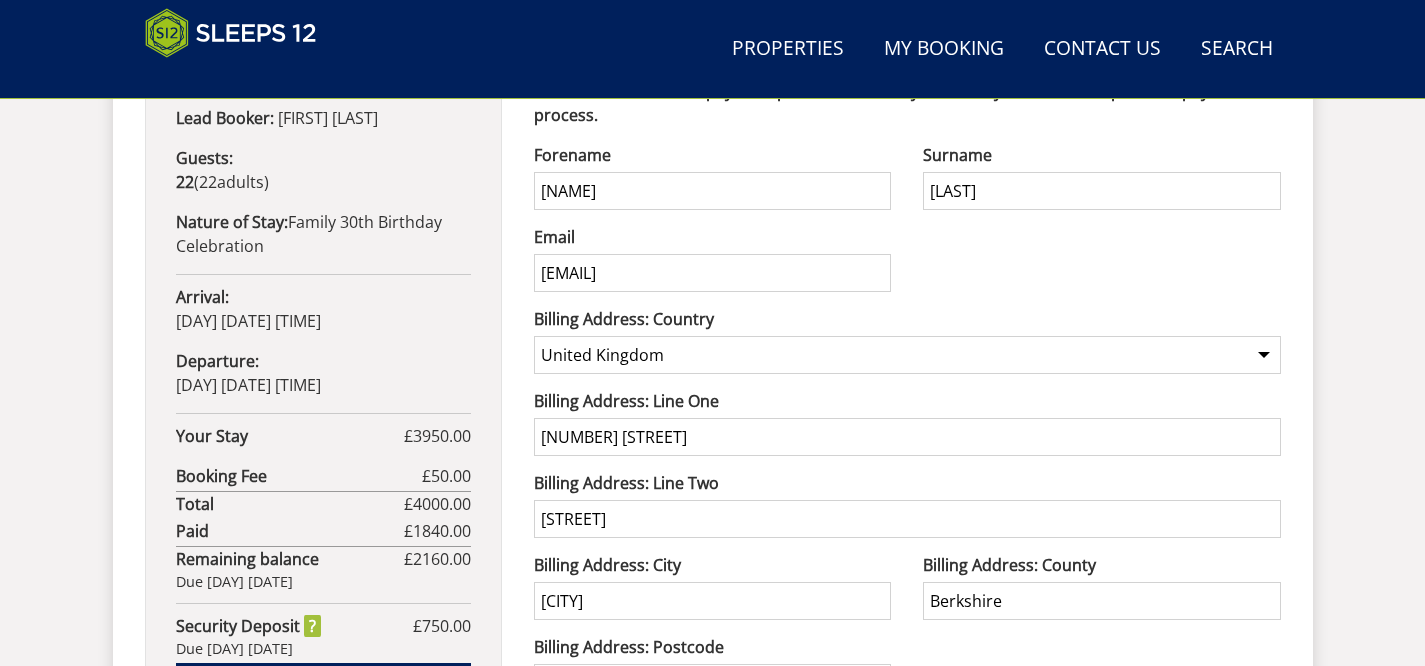 scroll, scrollTop: 951, scrollLeft: 0, axis: vertical 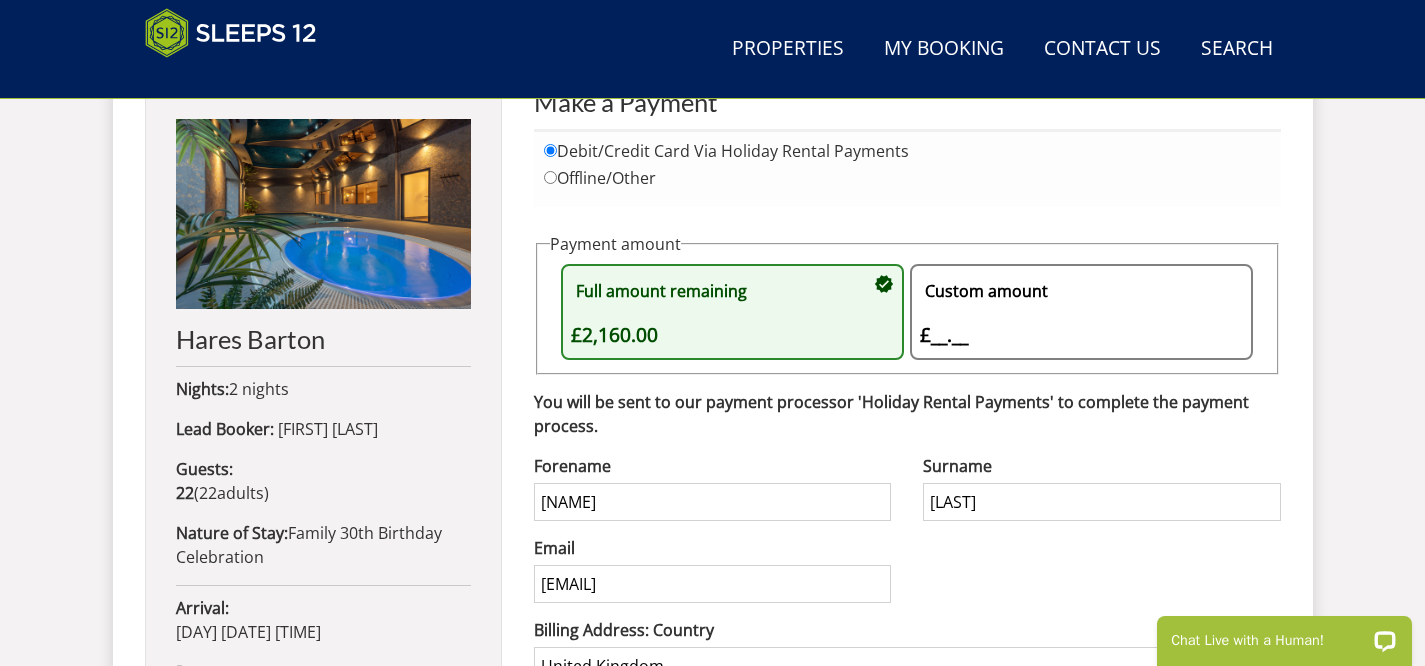 click on "Custom amount
£__.__
£" at bounding box center [1071, 312] 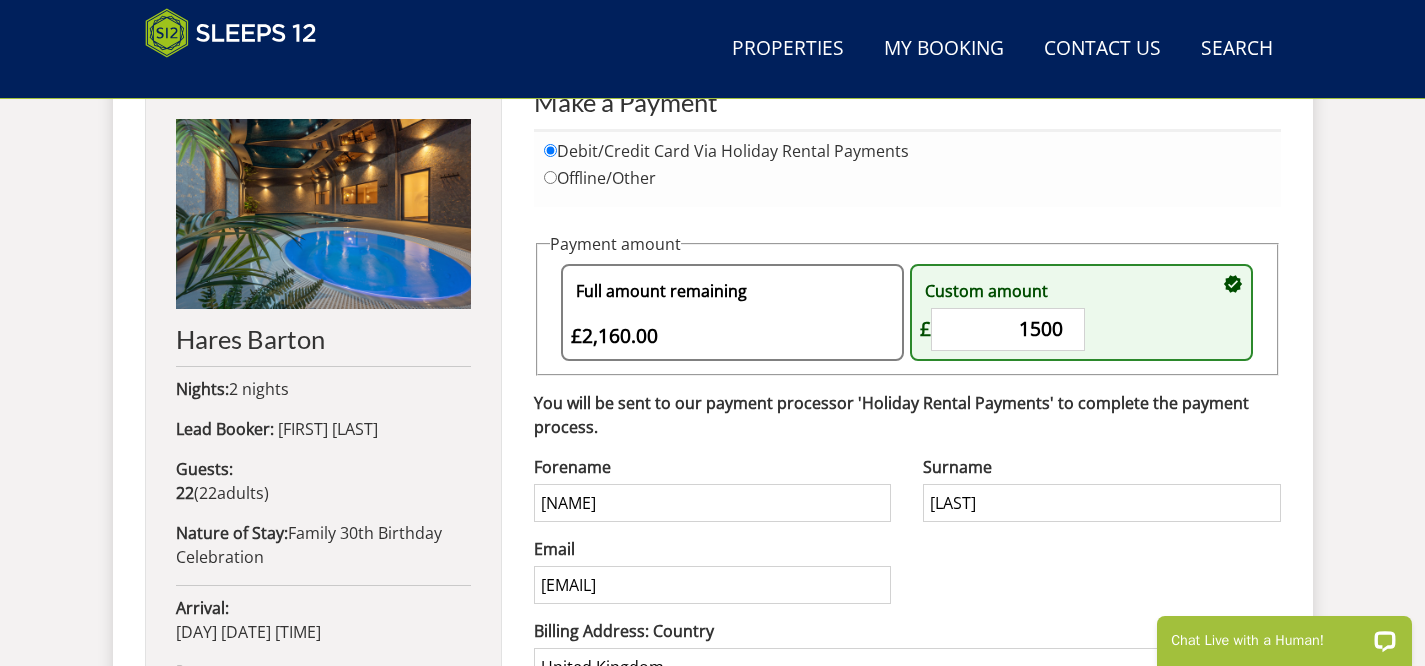 type on "1500" 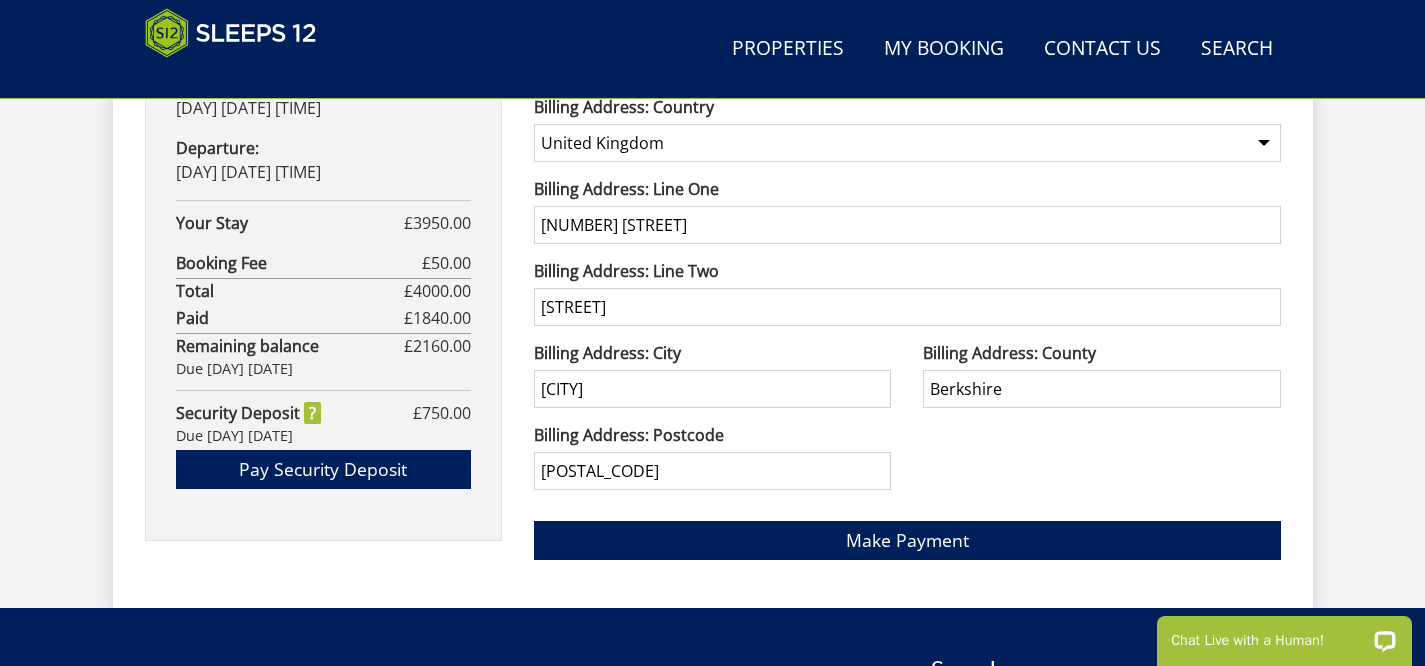 scroll, scrollTop: 1355, scrollLeft: 0, axis: vertical 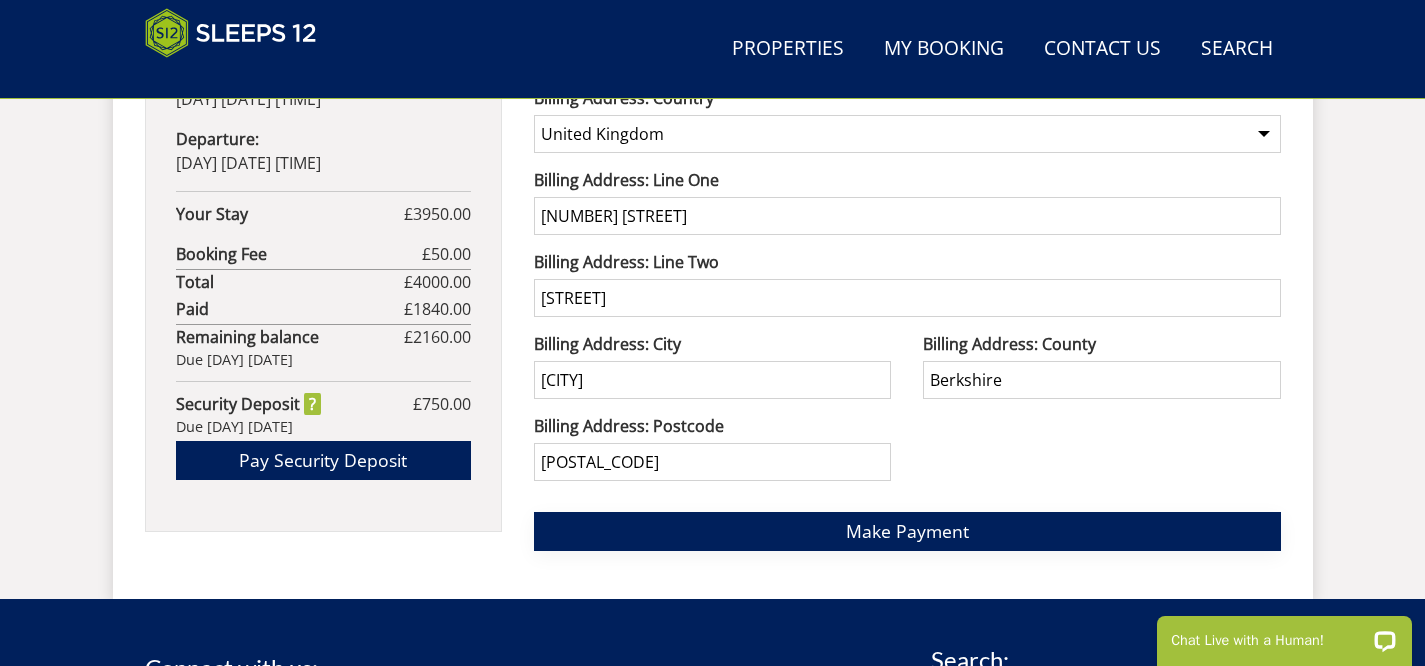 click on "Make Payment" at bounding box center [907, 531] 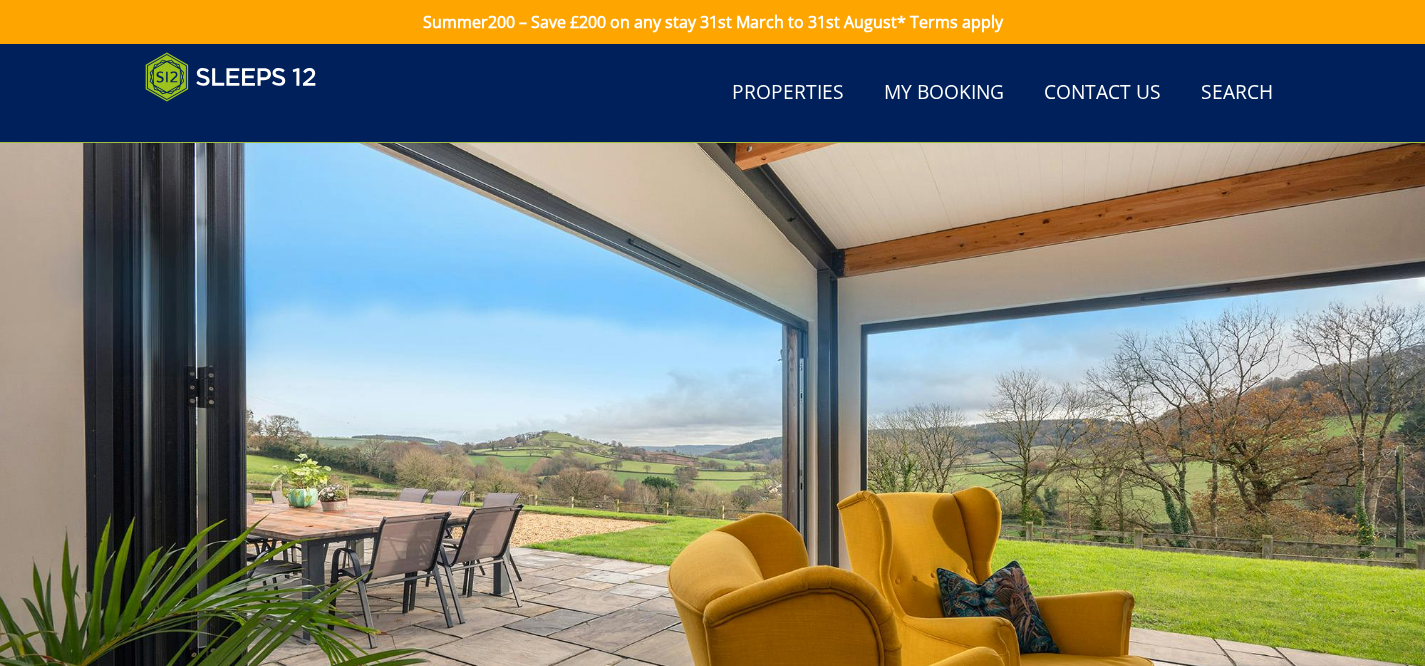scroll, scrollTop: 330, scrollLeft: 0, axis: vertical 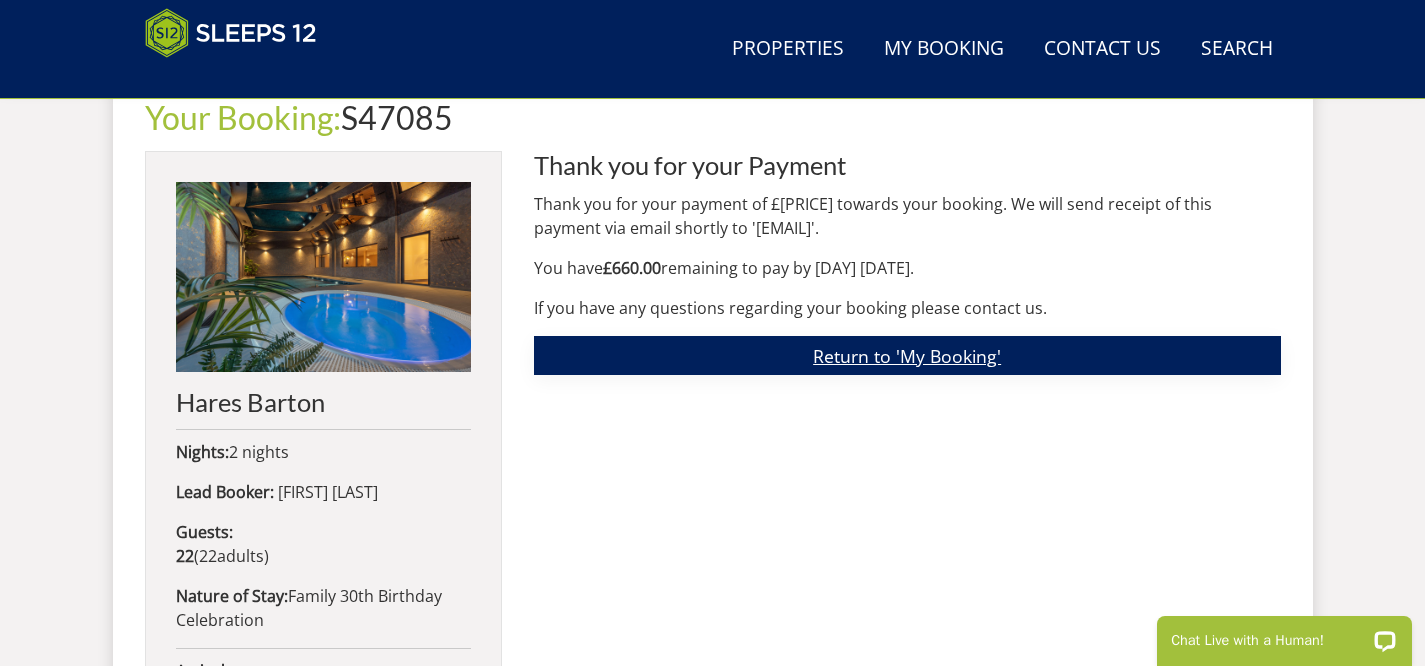 click on "Return to 'My Booking'" at bounding box center (907, 355) 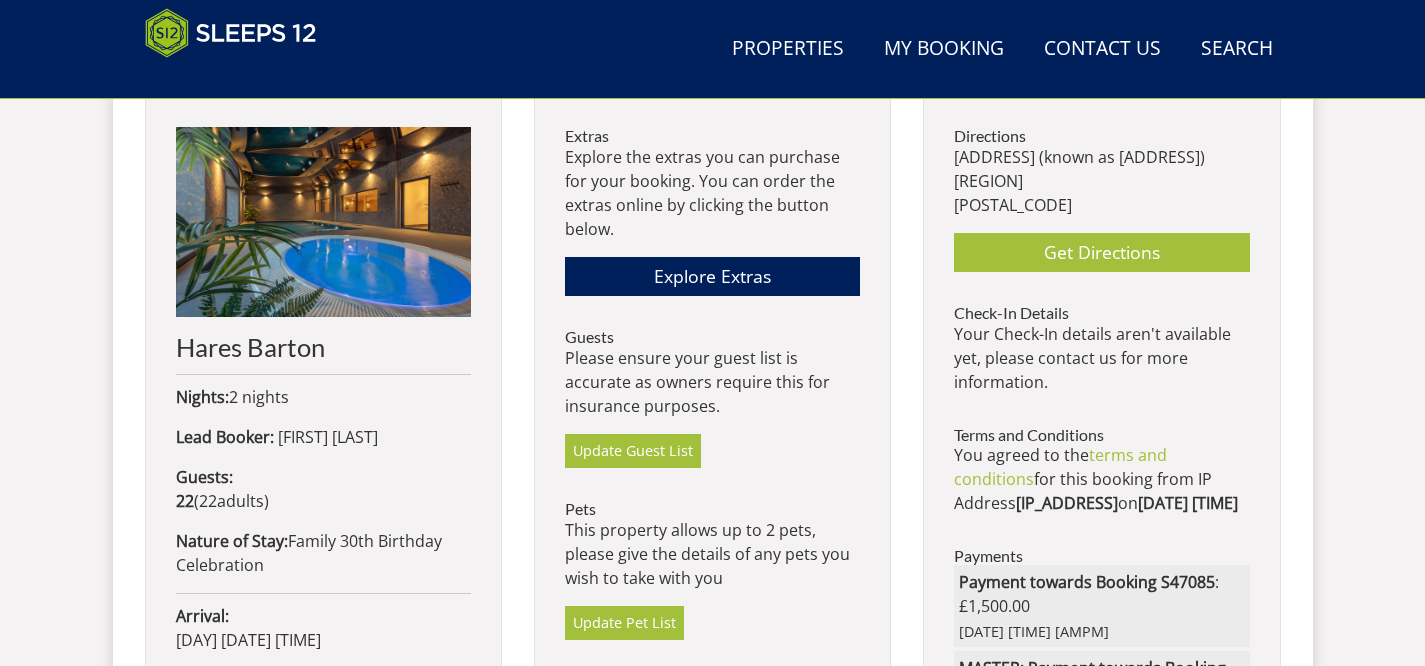 scroll, scrollTop: 835, scrollLeft: 0, axis: vertical 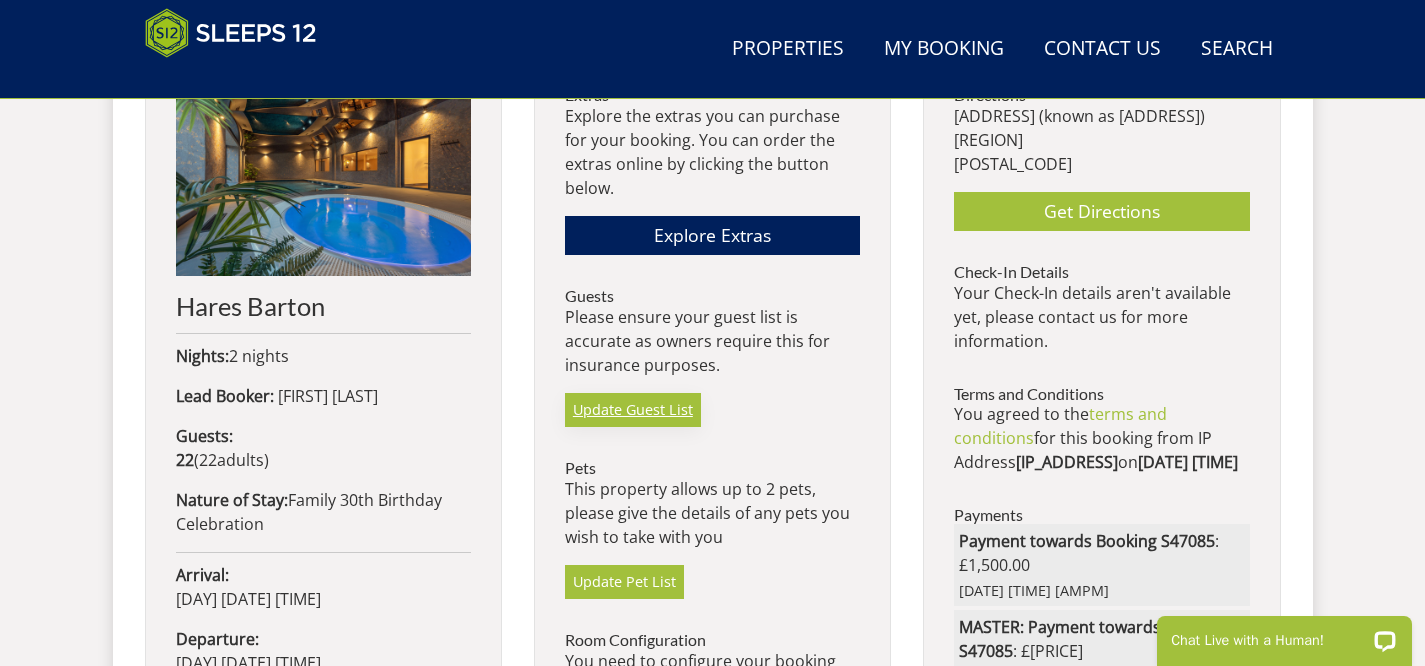click on "Update Guest List" at bounding box center [633, 410] 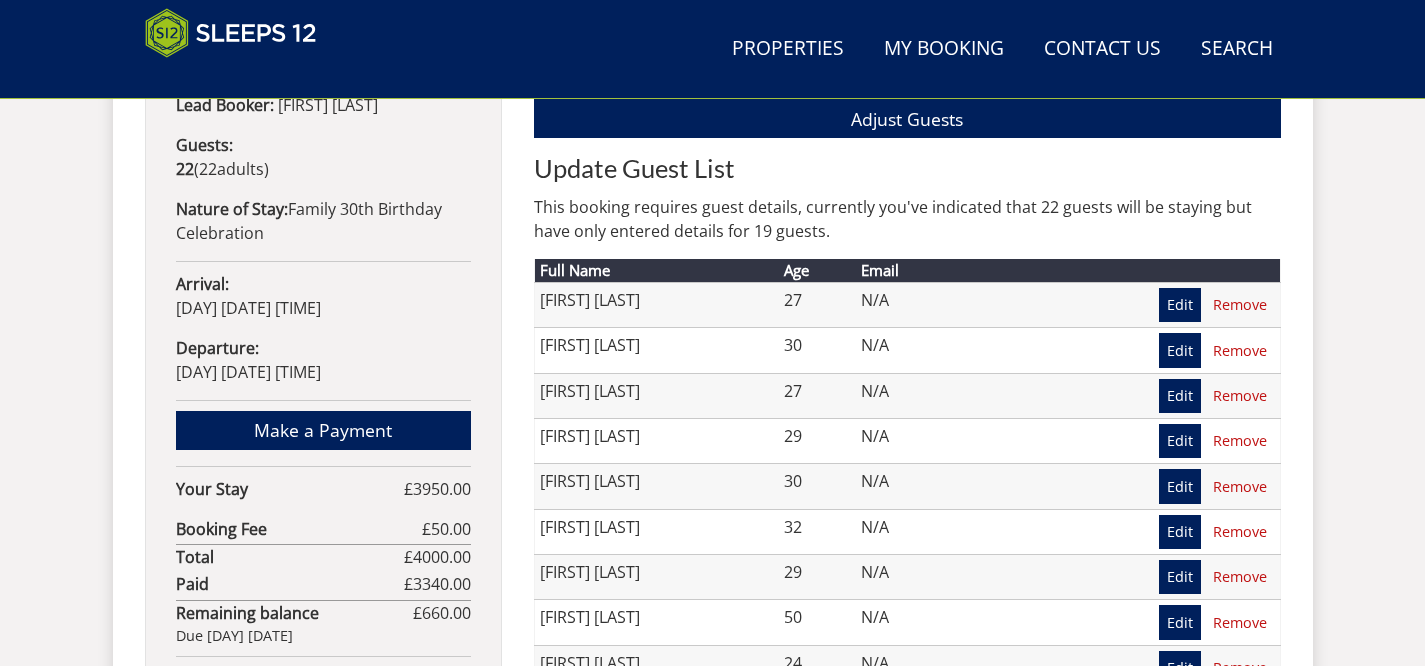 scroll, scrollTop: 1121, scrollLeft: 0, axis: vertical 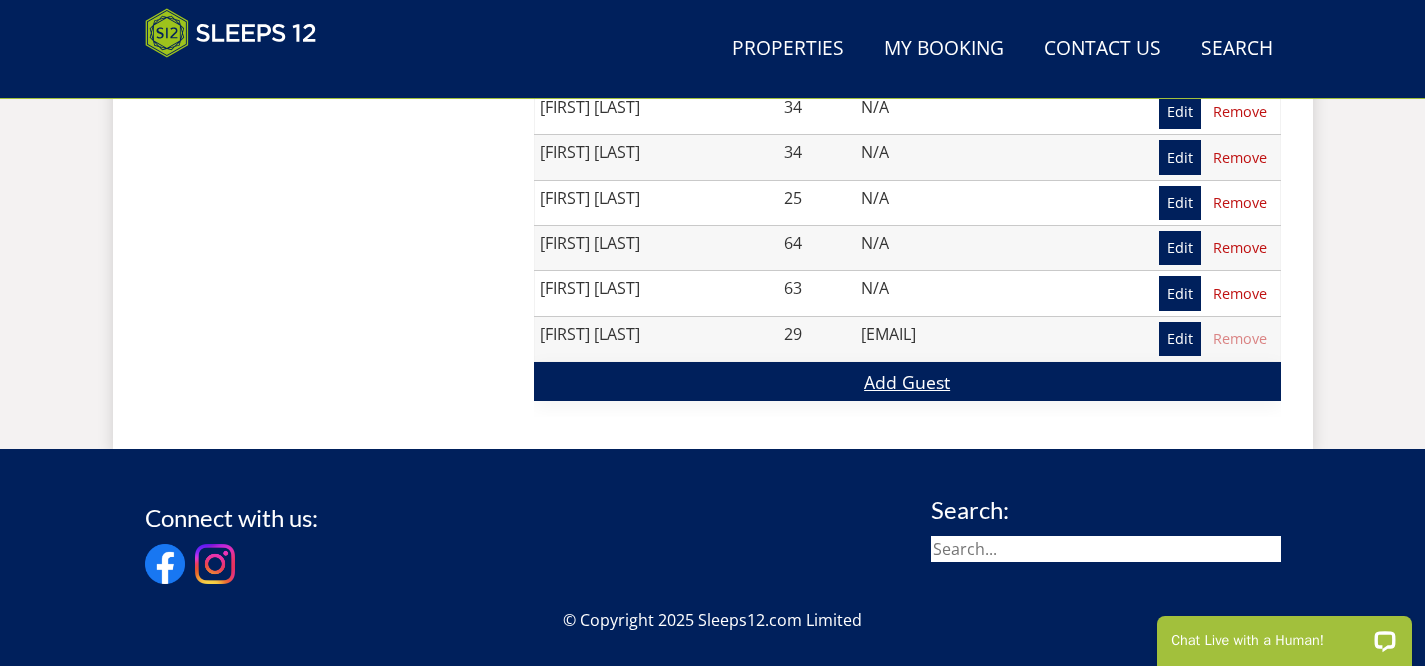 click on "Add Guest" at bounding box center [907, 381] 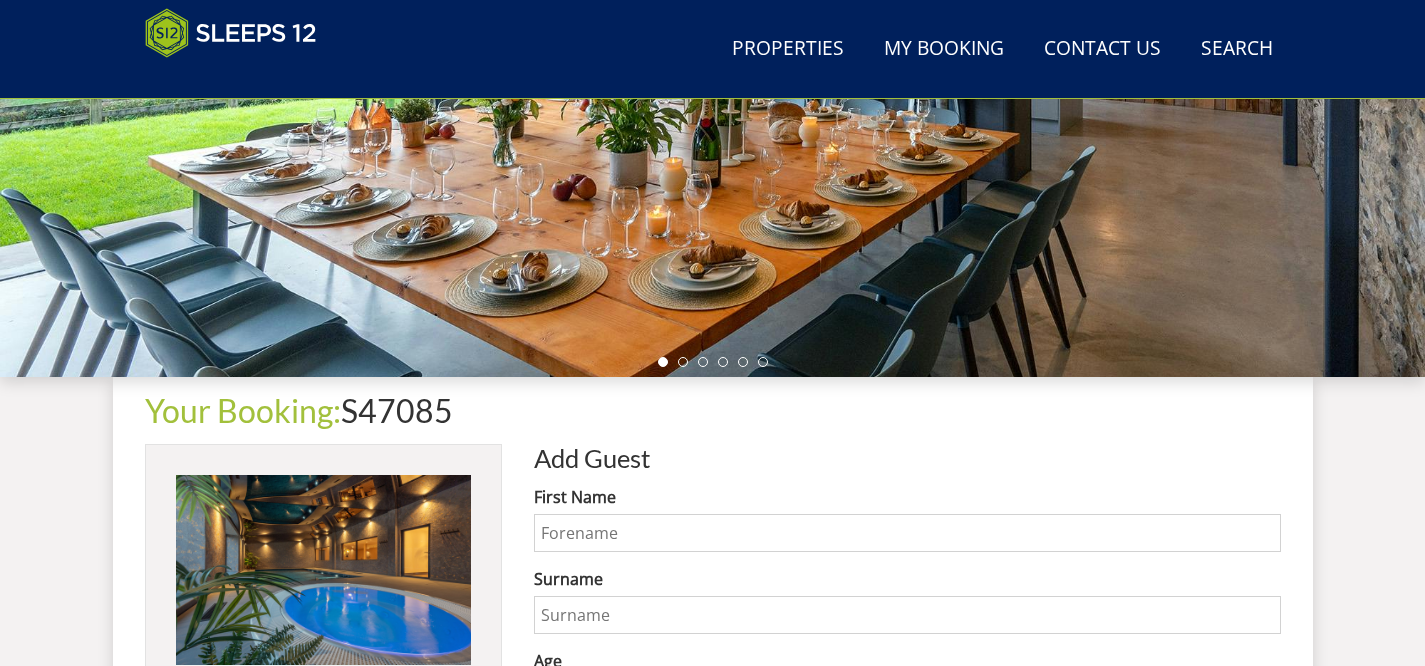 scroll, scrollTop: 588, scrollLeft: 0, axis: vertical 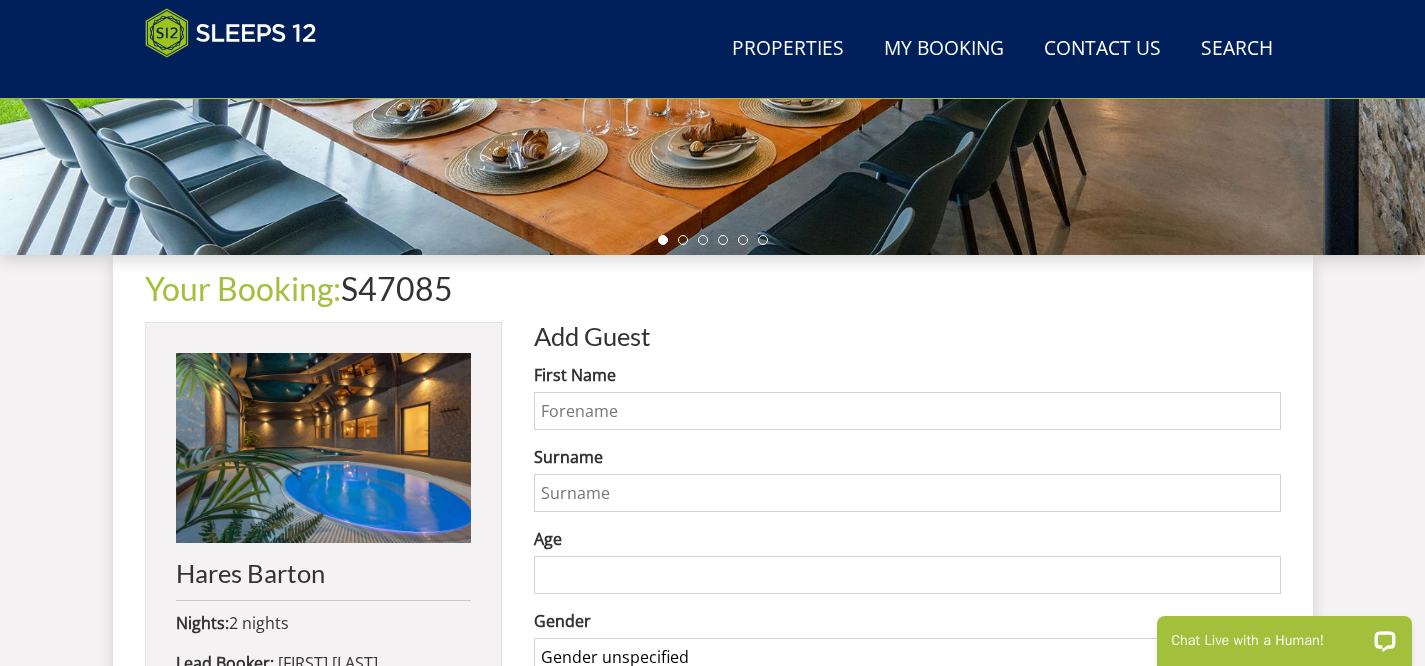 click on "First Name" at bounding box center [907, 411] 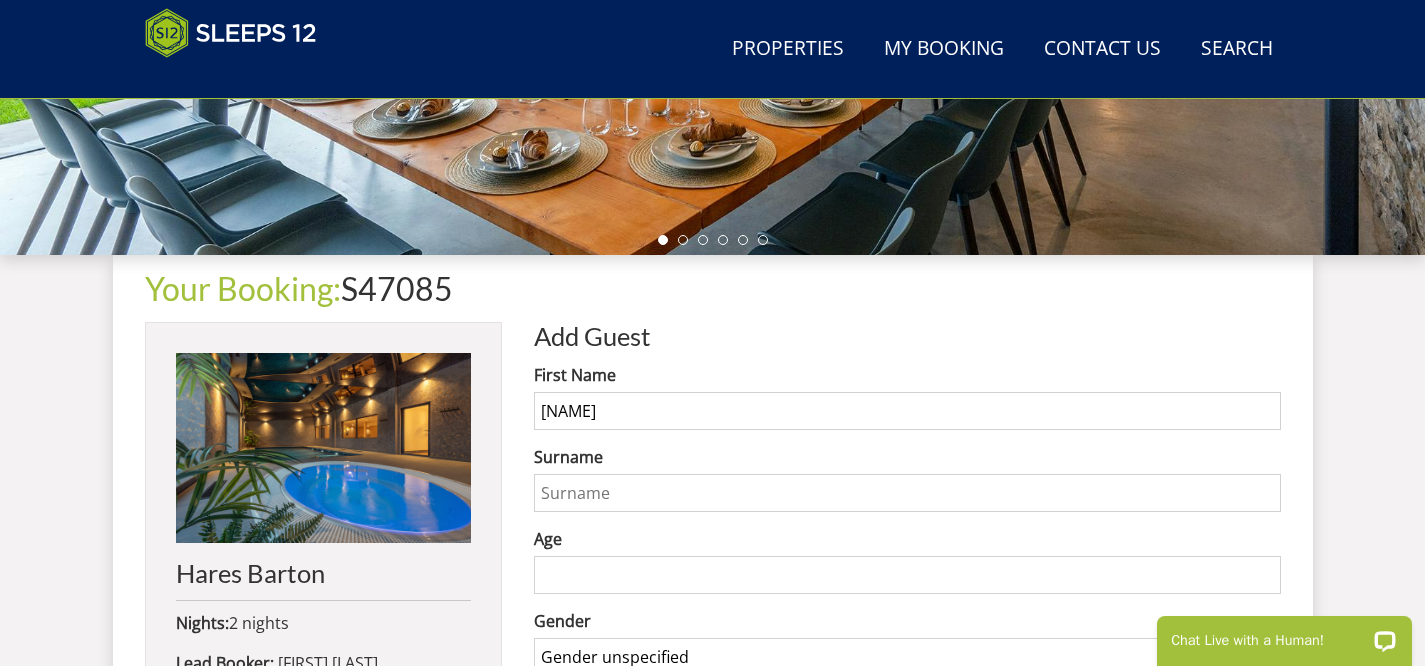 type on "Ben" 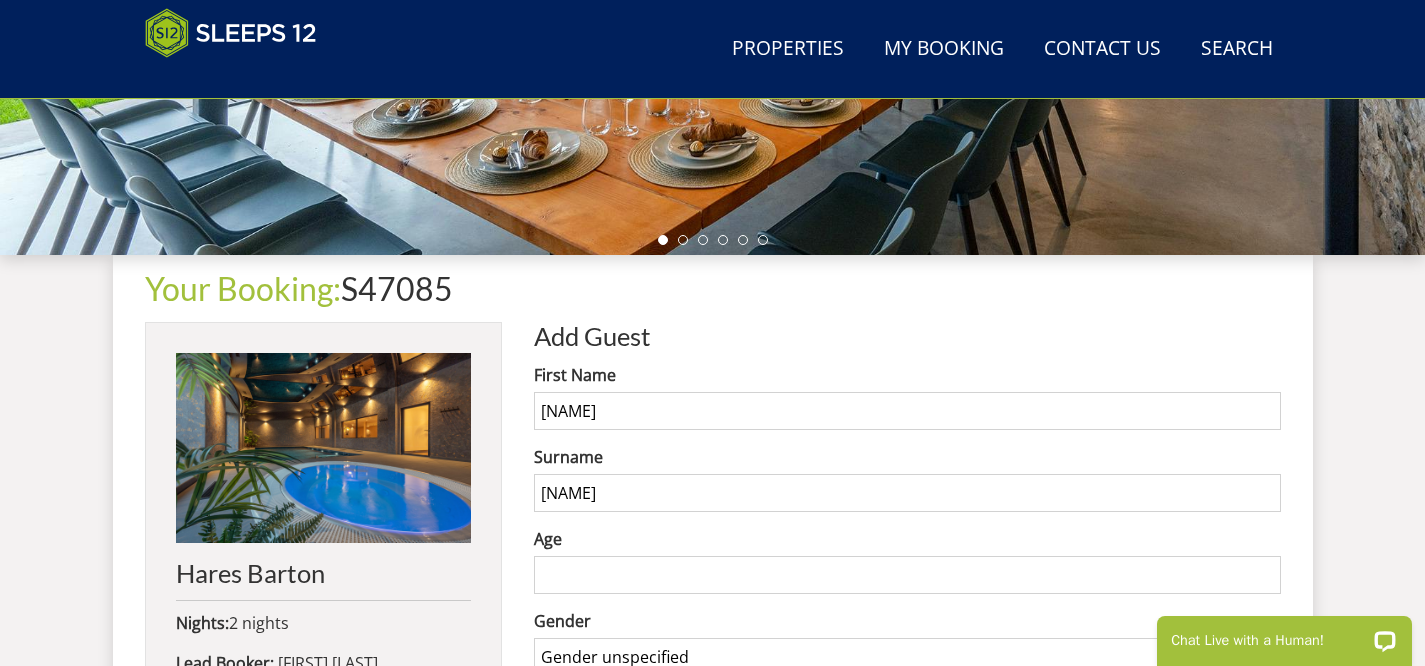 type on "Arnold" 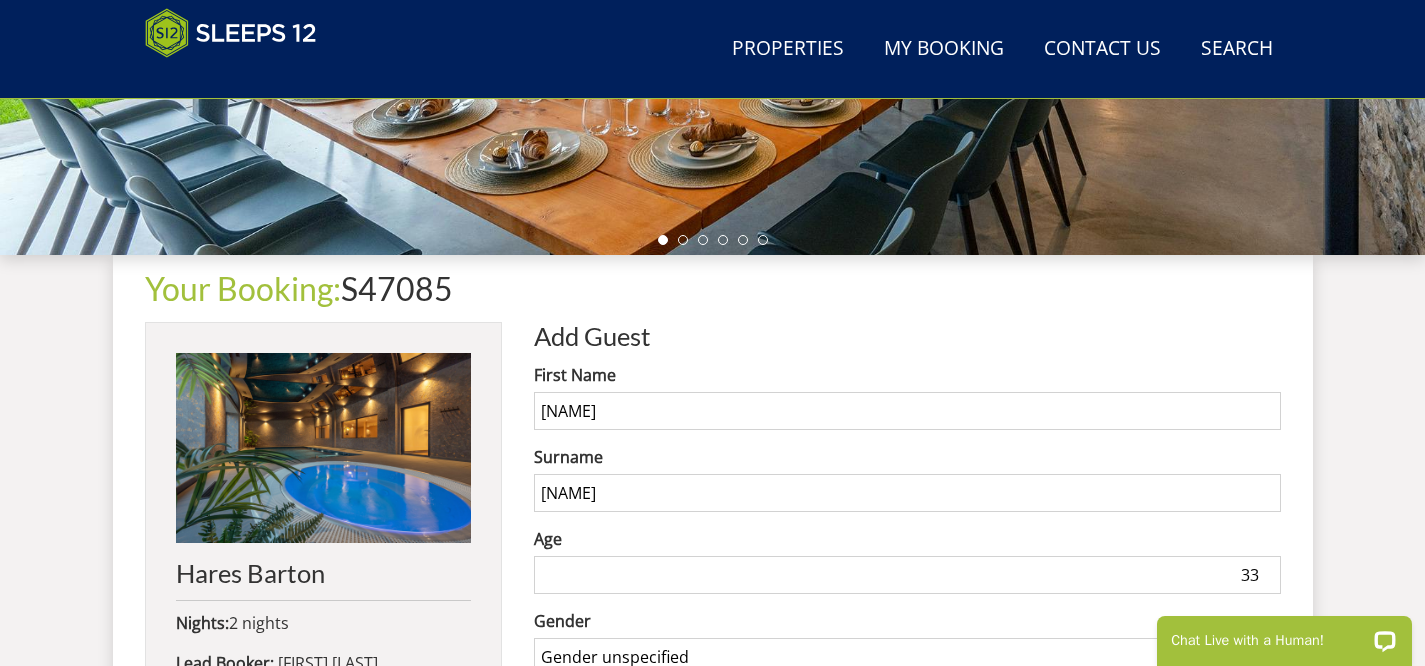 type on "33" 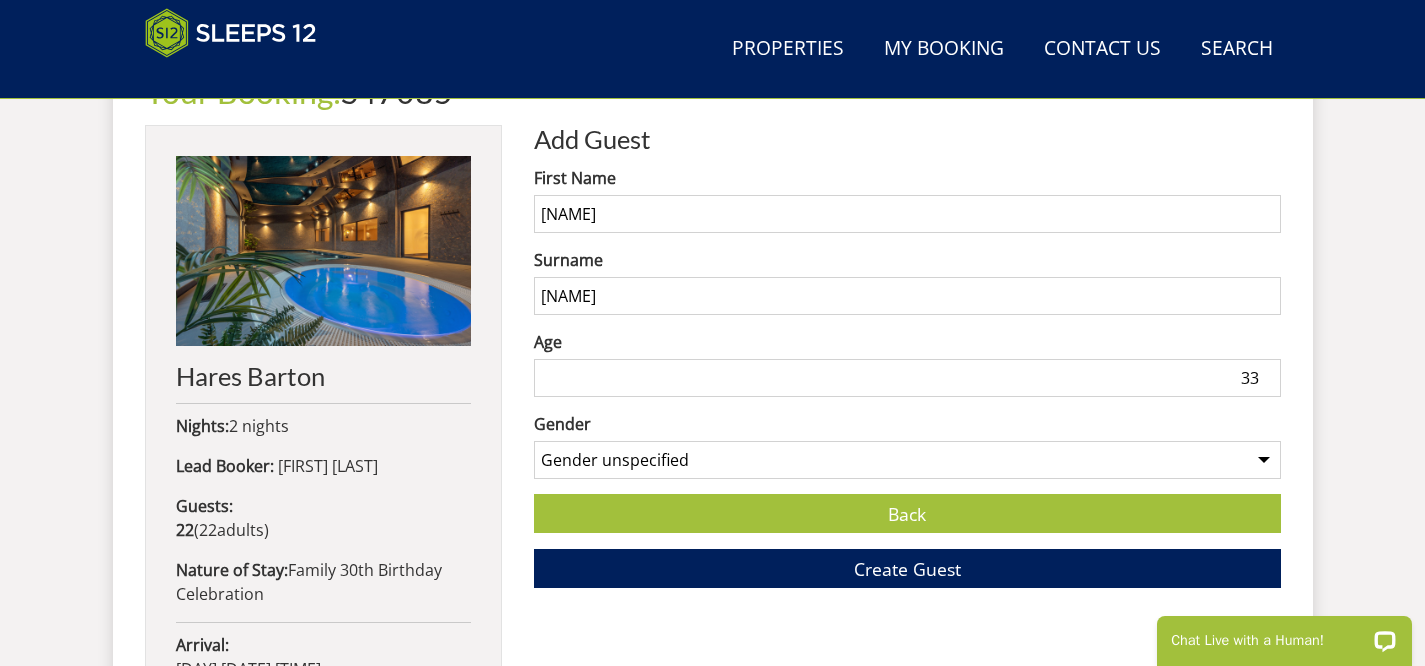 scroll, scrollTop: 831, scrollLeft: 0, axis: vertical 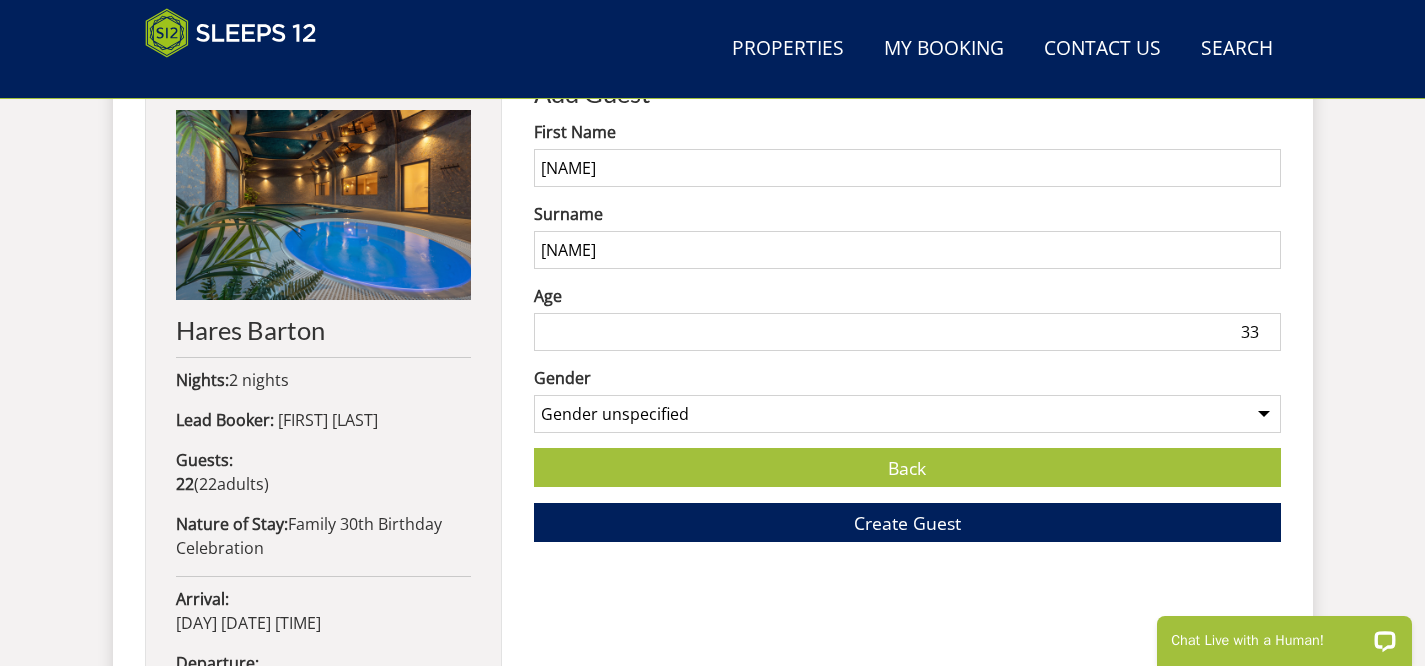 click on "Gender unspecified
Gender male
Gender female" at bounding box center [907, 414] 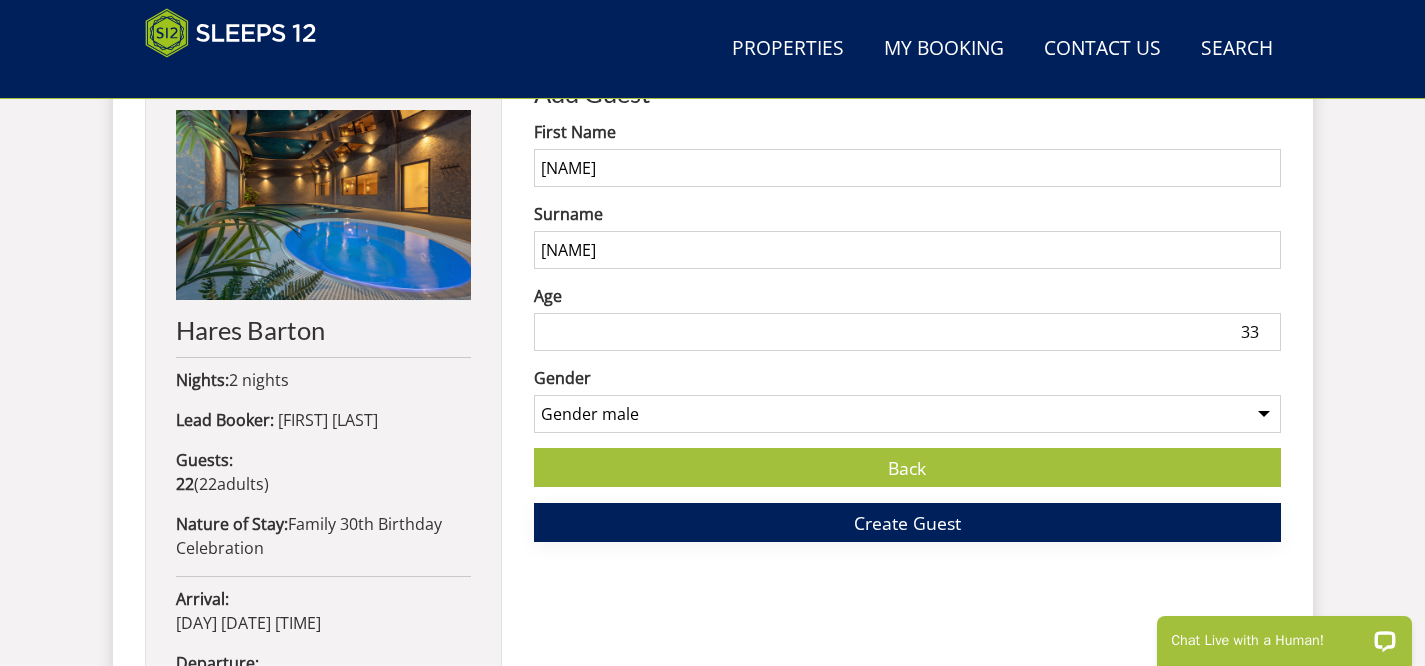 click on "Create Guest" at bounding box center (907, 523) 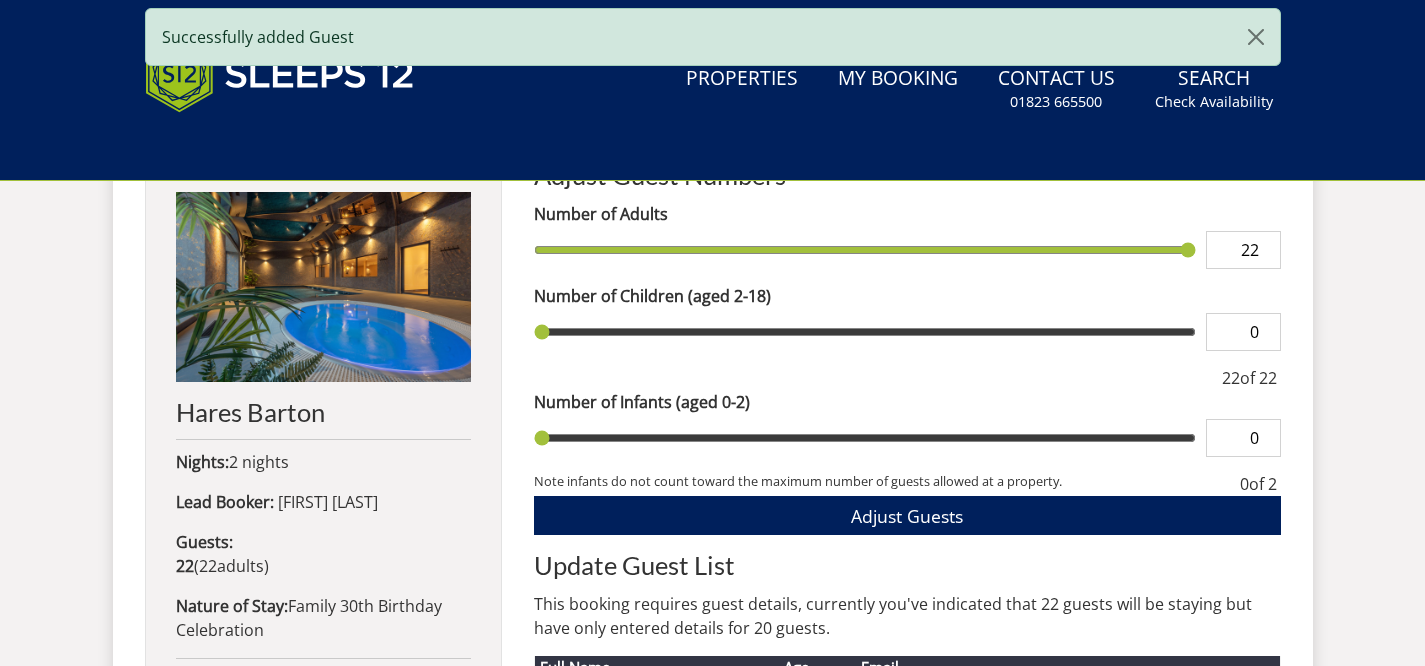 scroll, scrollTop: 0, scrollLeft: 0, axis: both 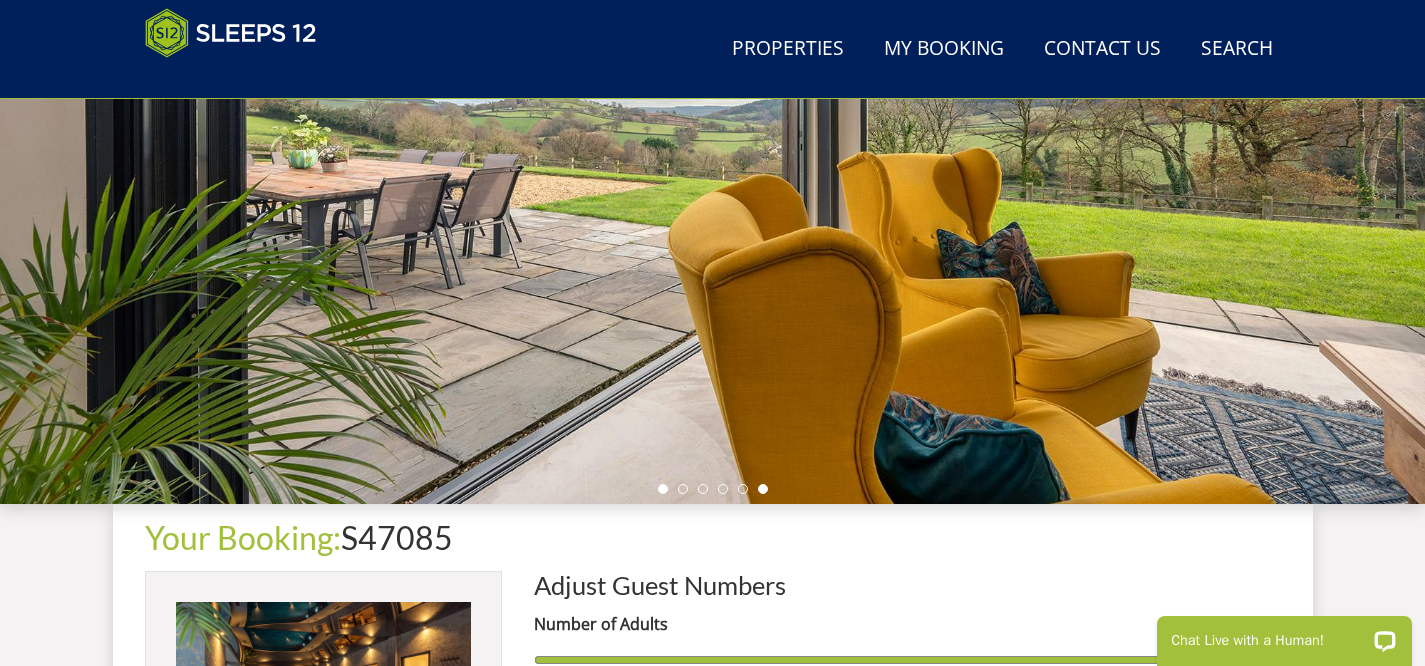 click at bounding box center (663, 489) 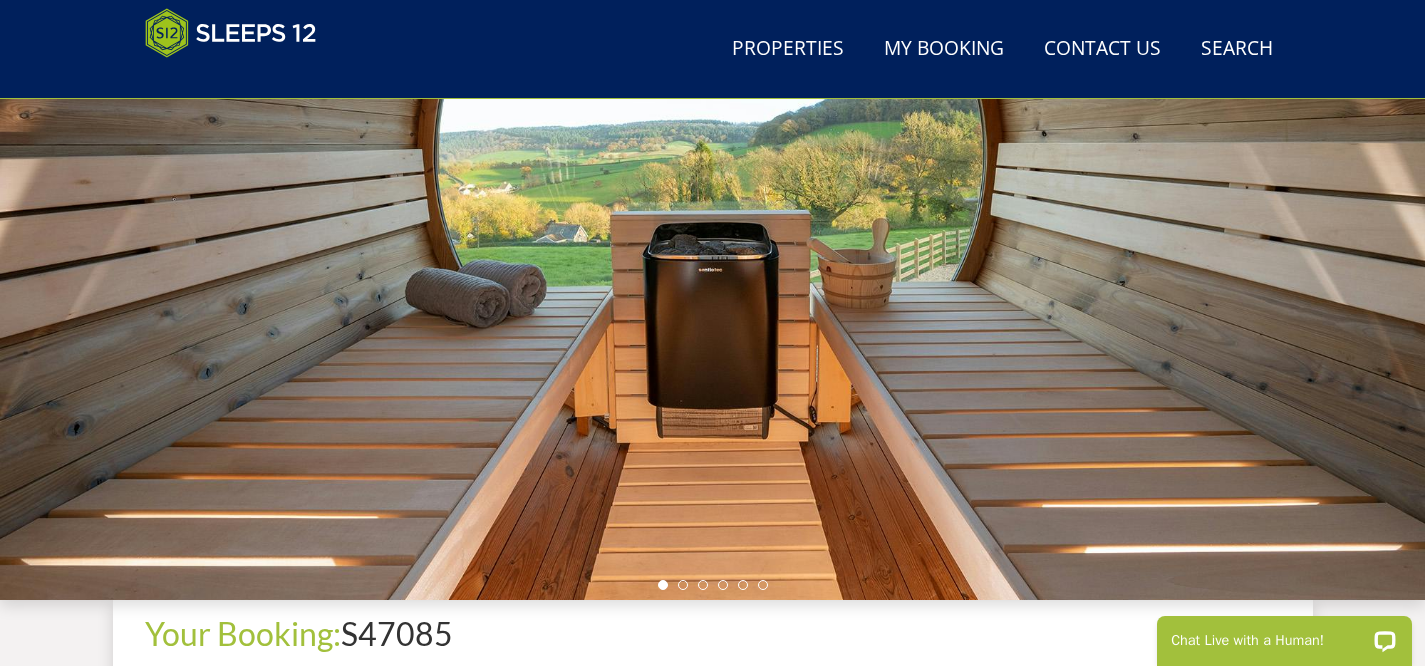 scroll, scrollTop: 242, scrollLeft: 0, axis: vertical 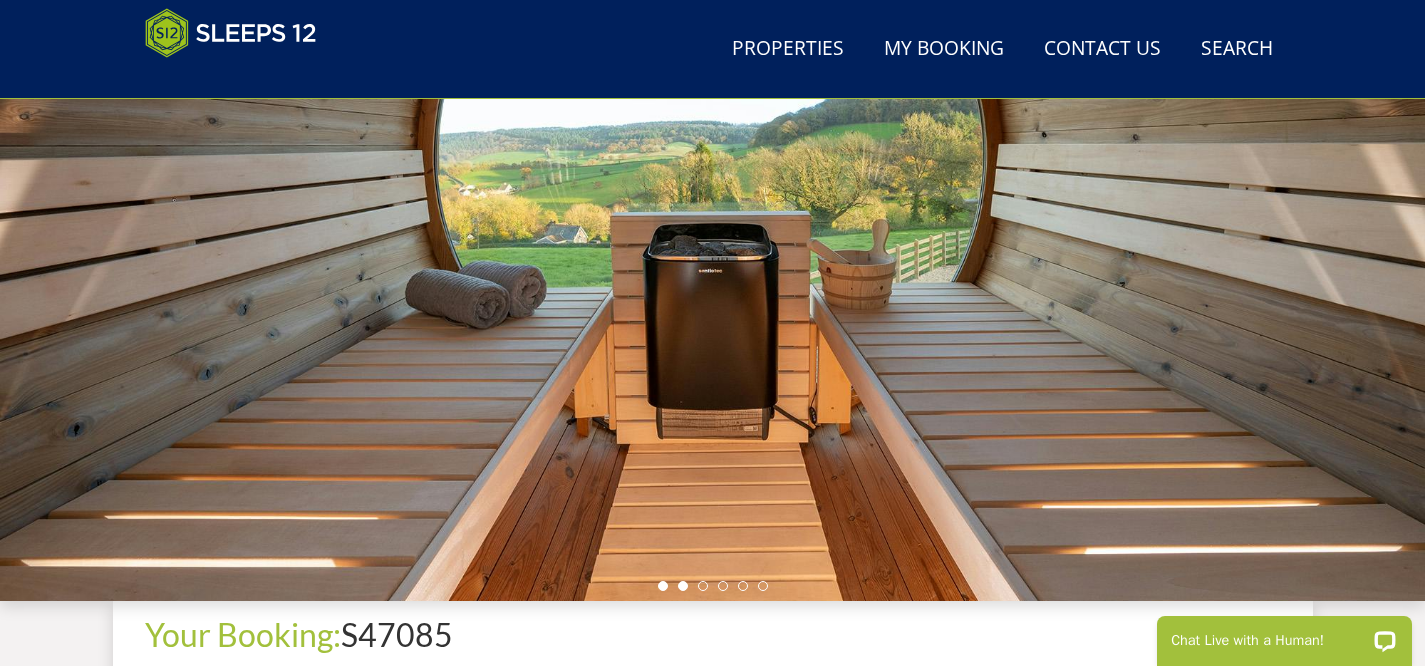 click at bounding box center (683, 586) 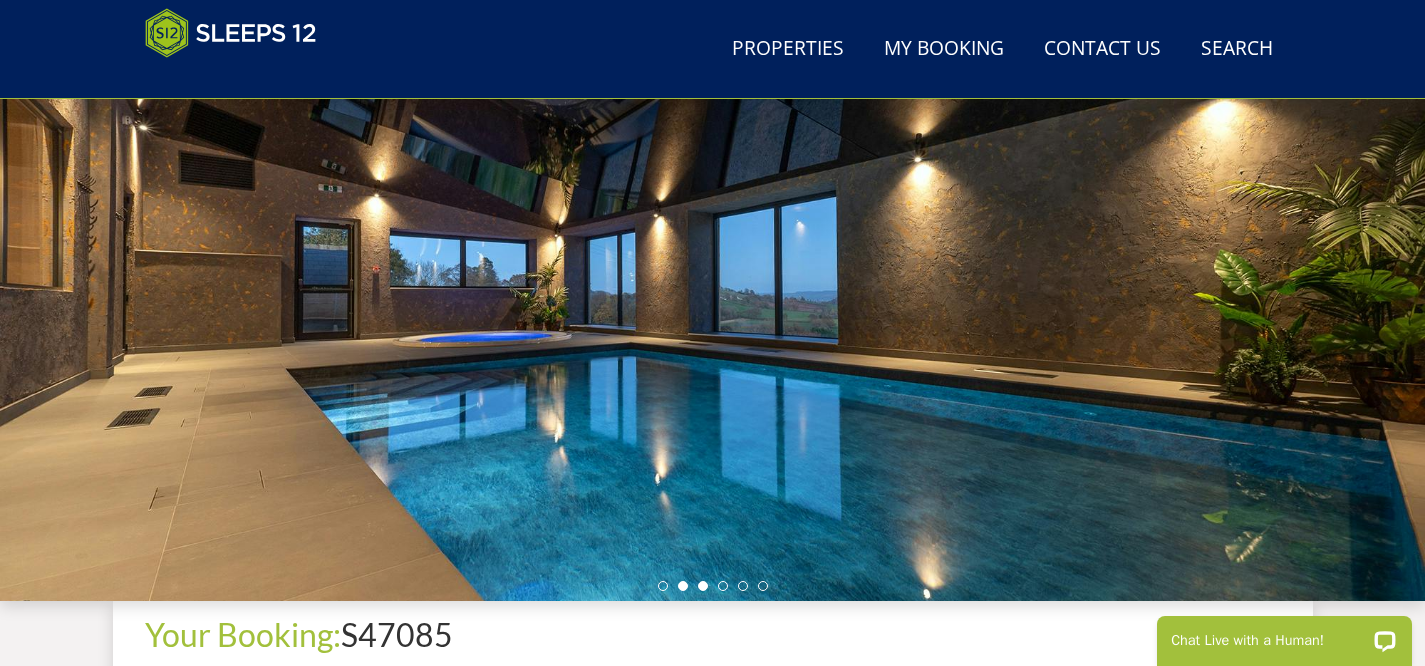 click at bounding box center [703, 586] 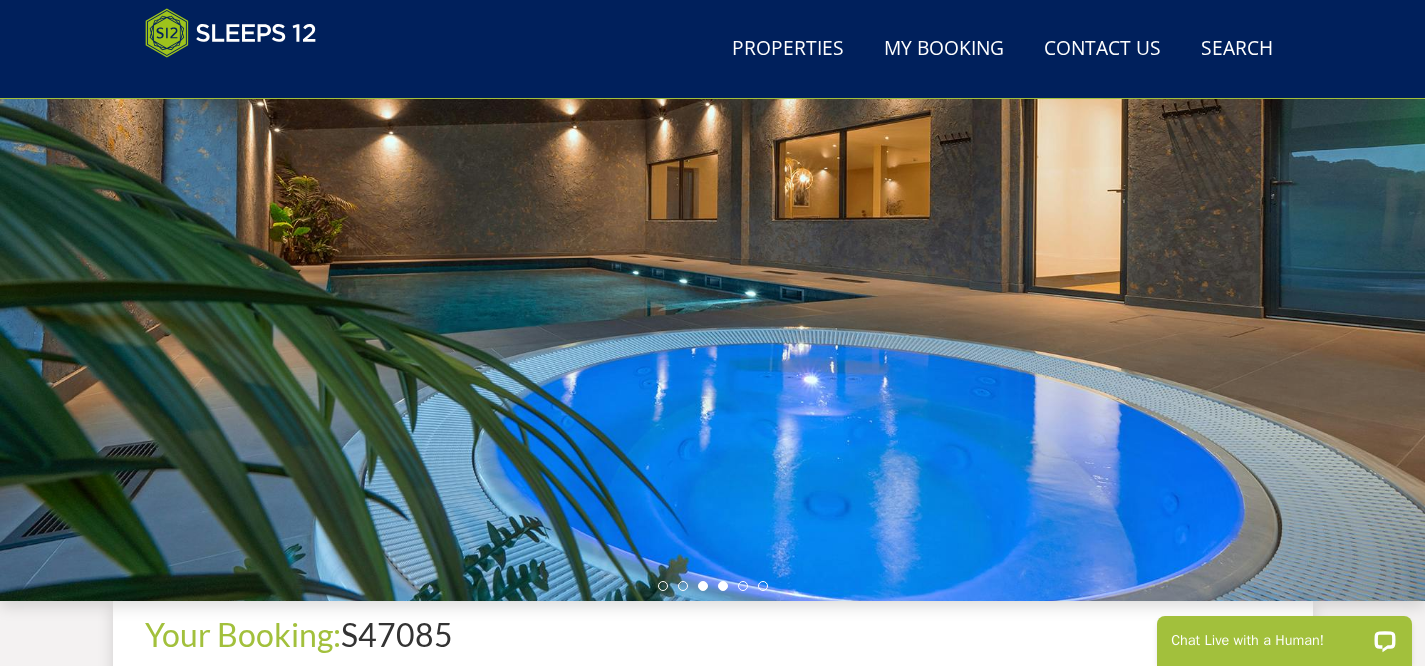 click at bounding box center (723, 586) 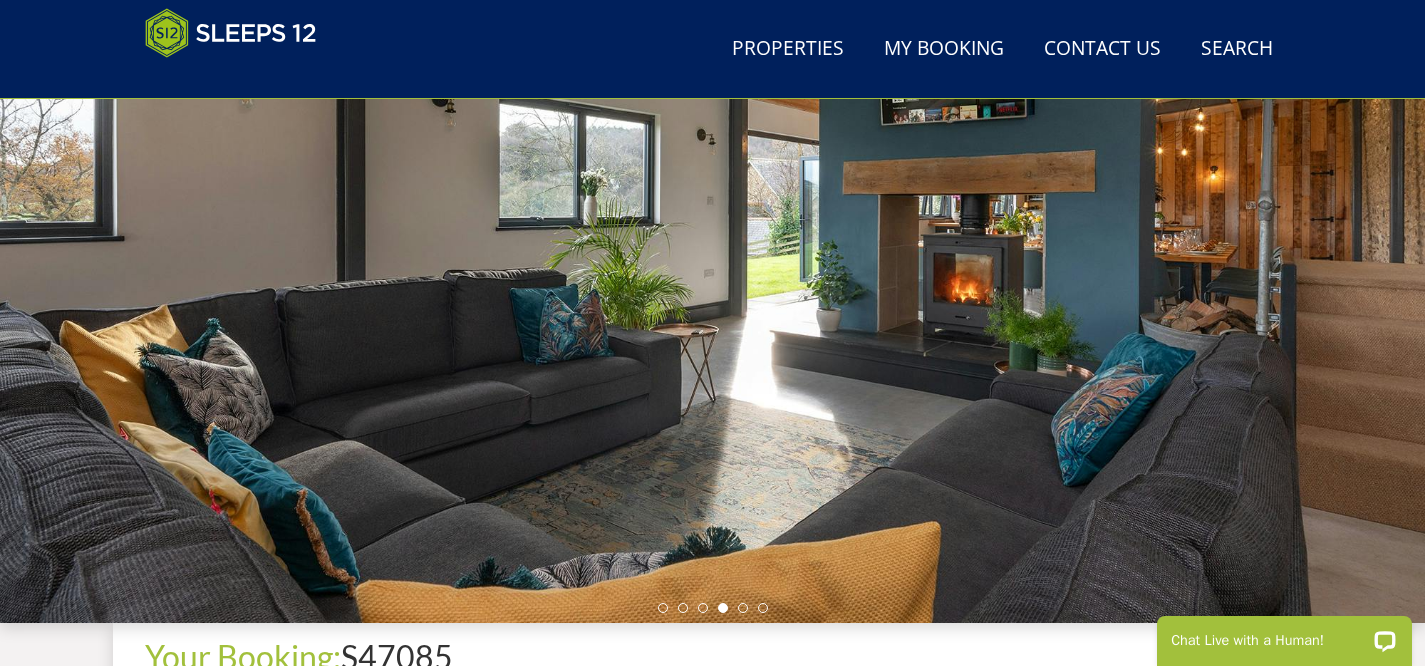scroll, scrollTop: 221, scrollLeft: 0, axis: vertical 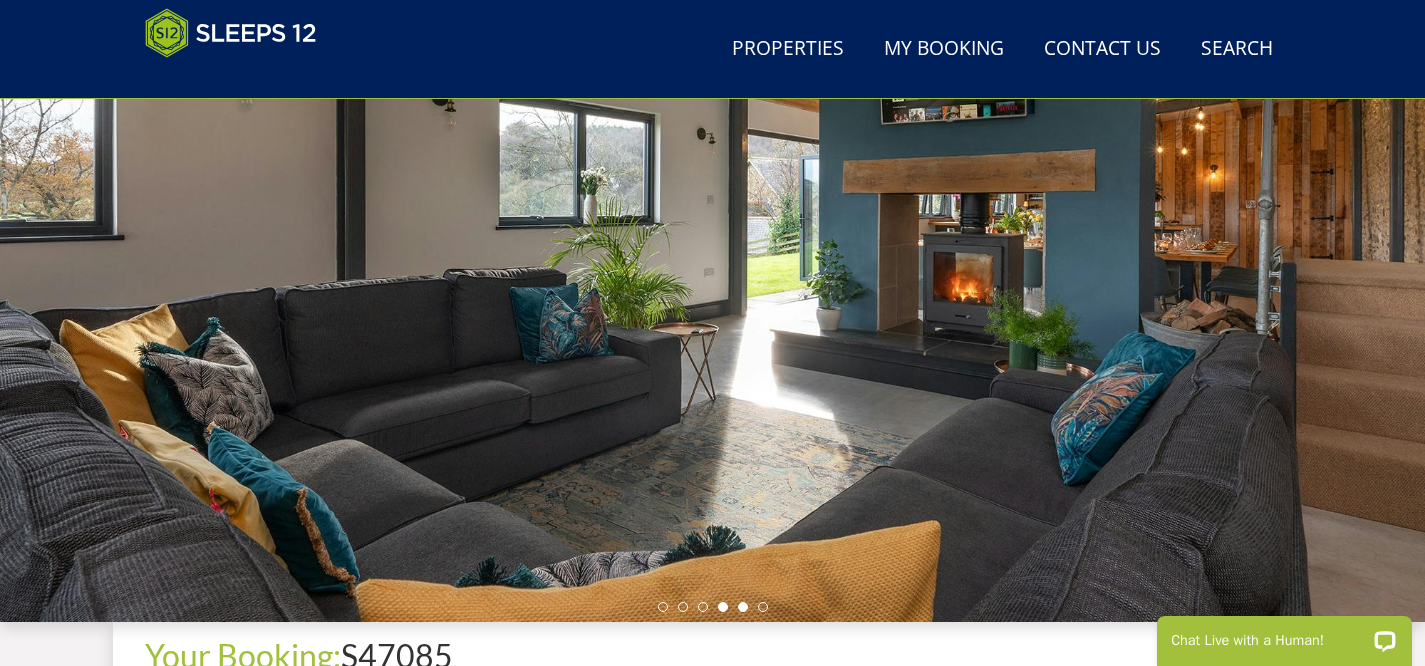 click at bounding box center [743, 607] 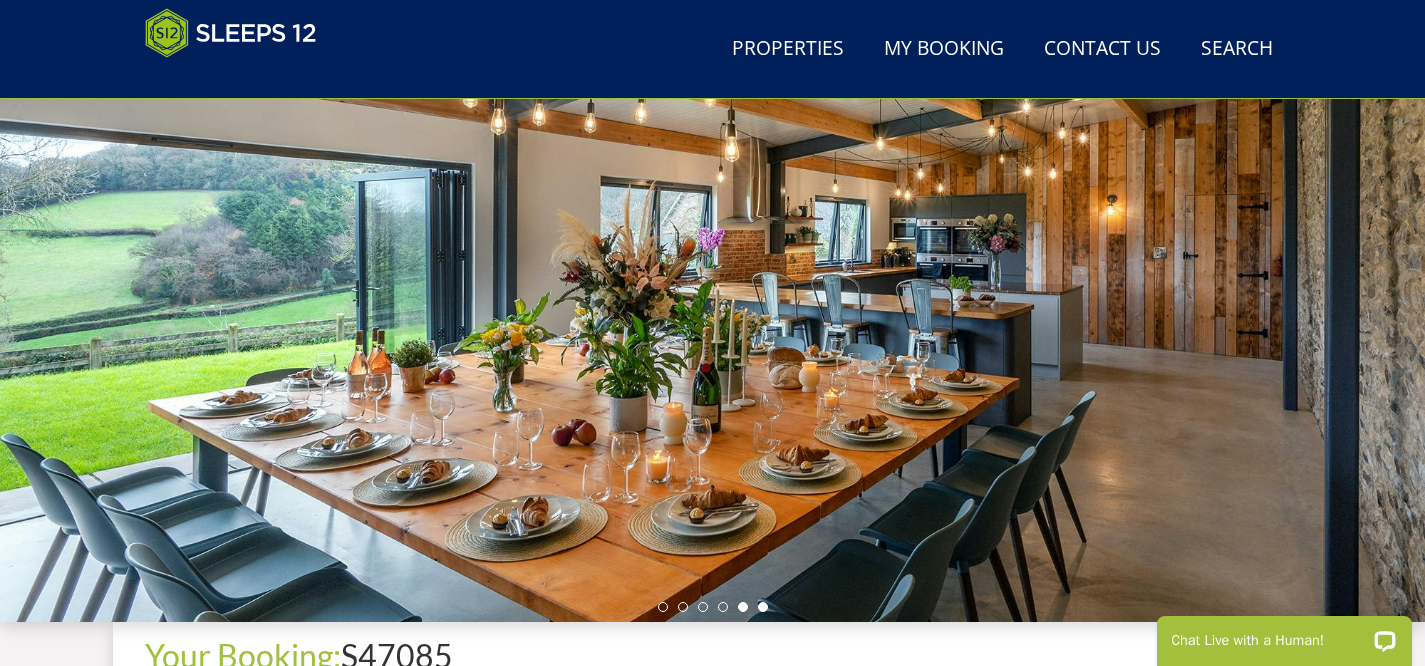 click at bounding box center (763, 607) 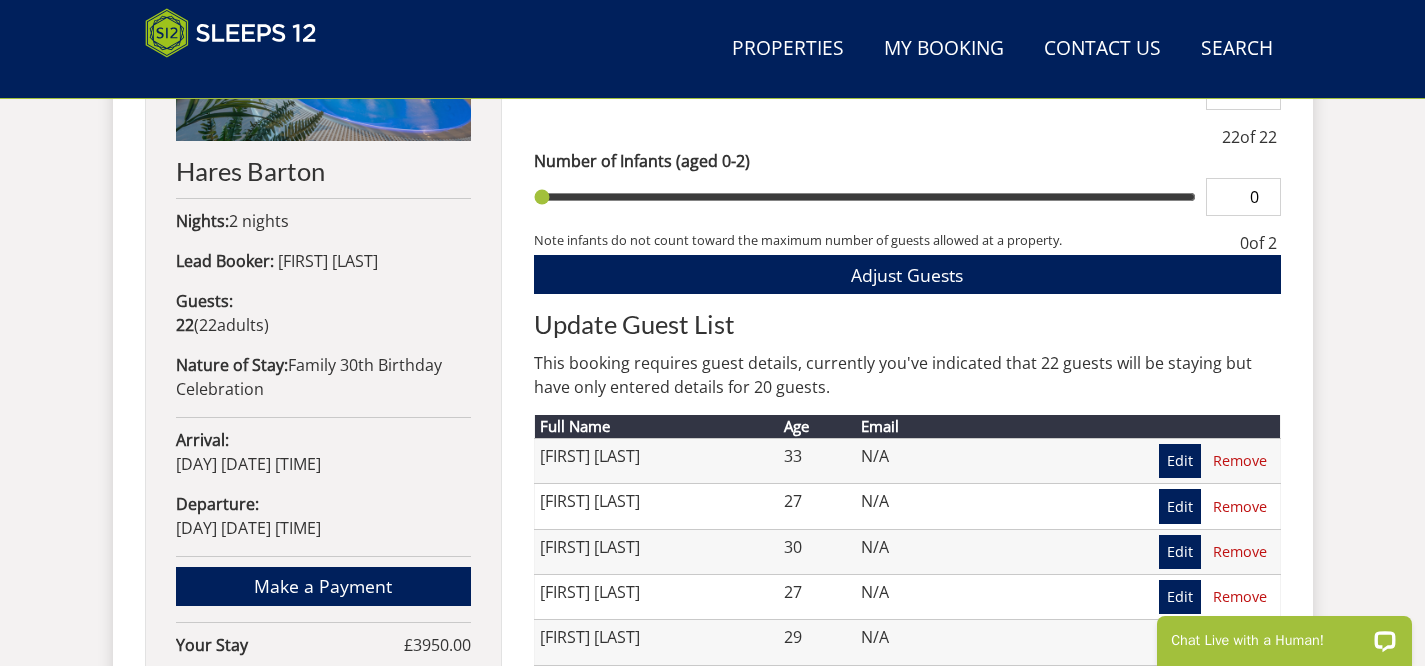 scroll, scrollTop: 0, scrollLeft: 0, axis: both 